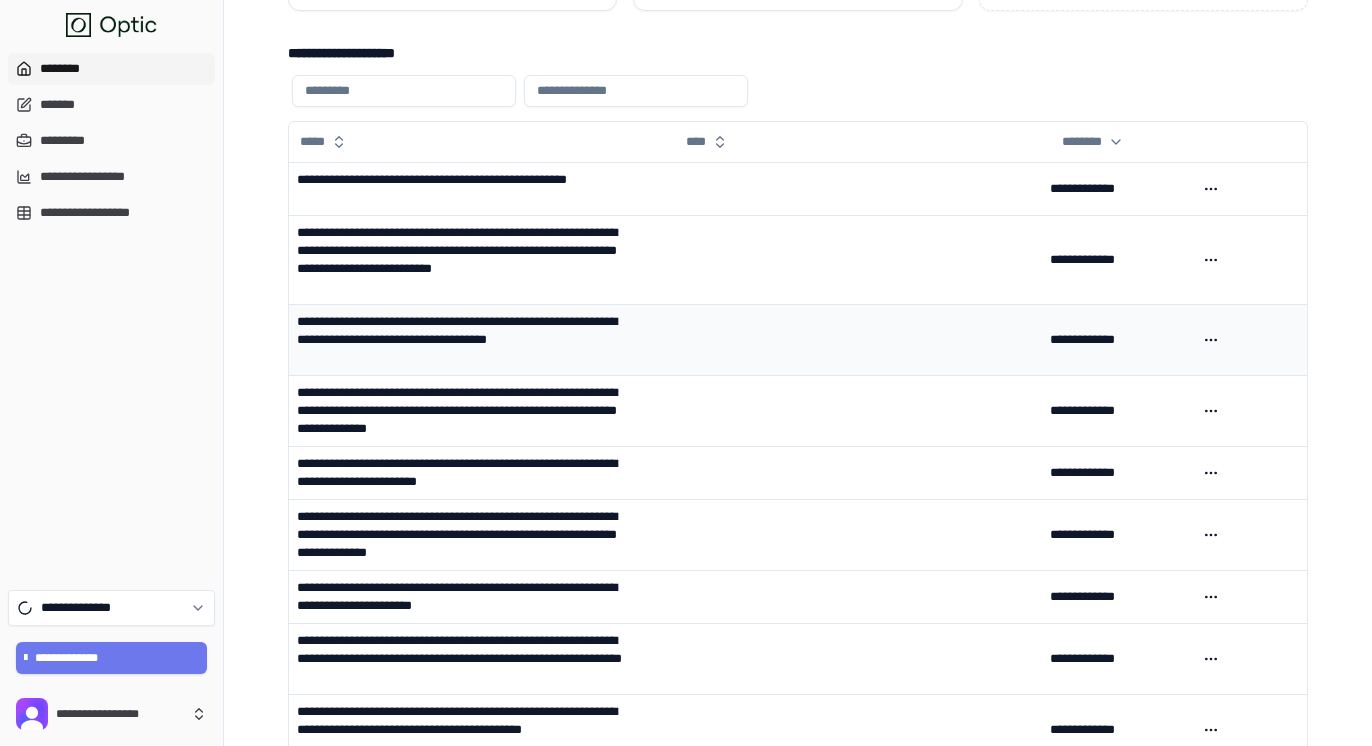 scroll, scrollTop: 229, scrollLeft: 0, axis: vertical 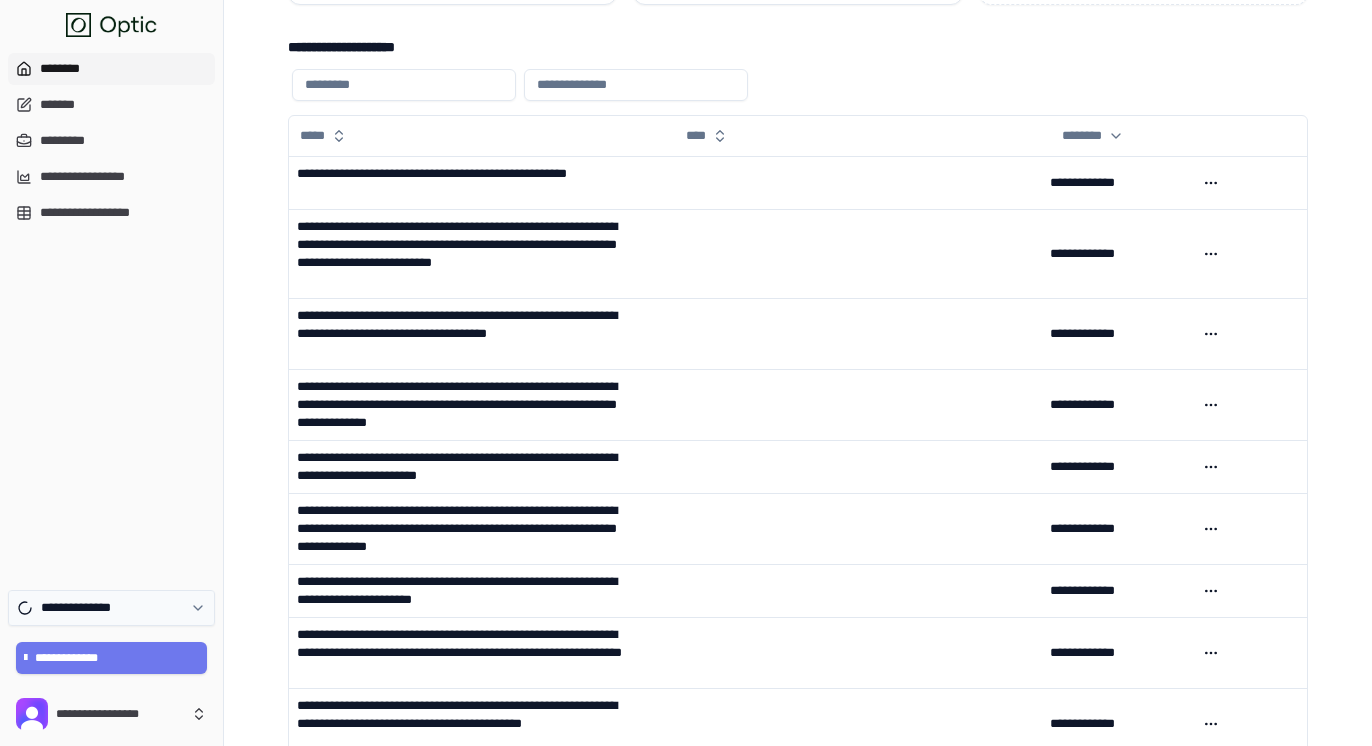 click on "**********" at bounding box center (111, 608) 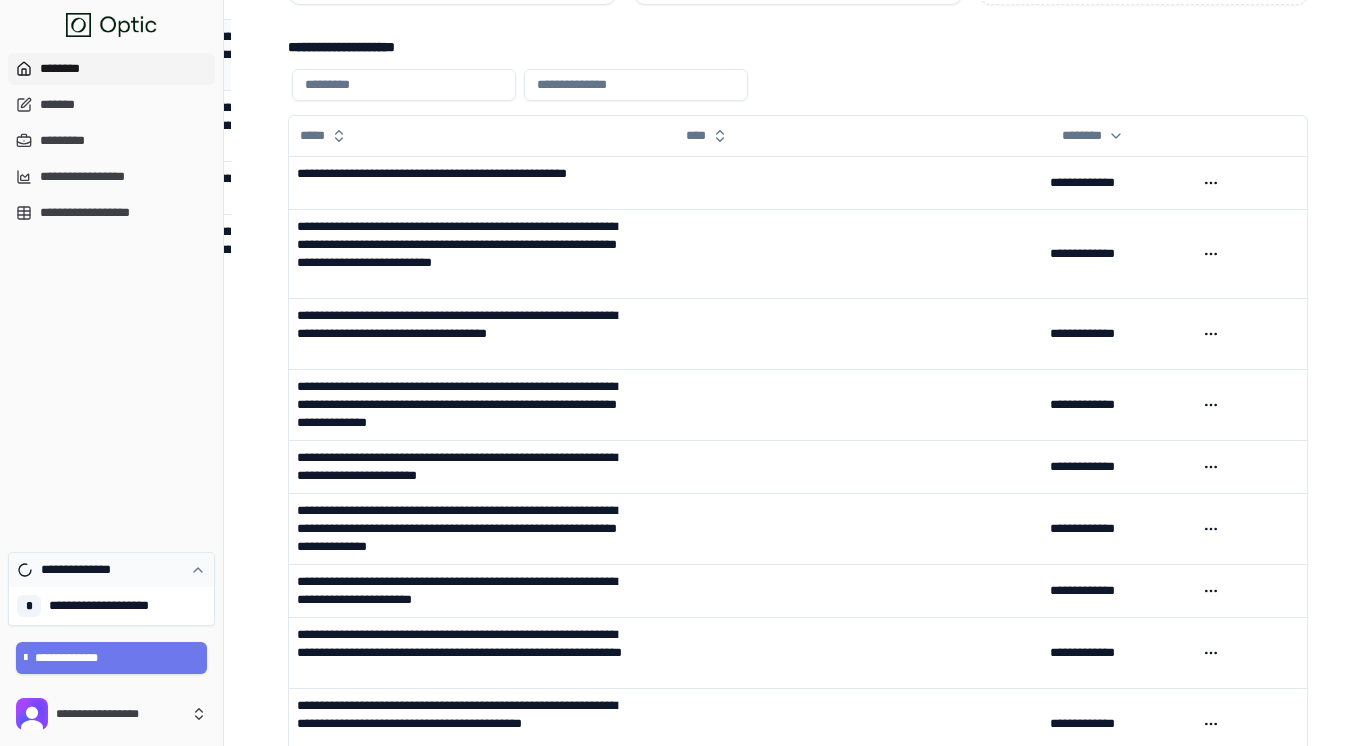 click 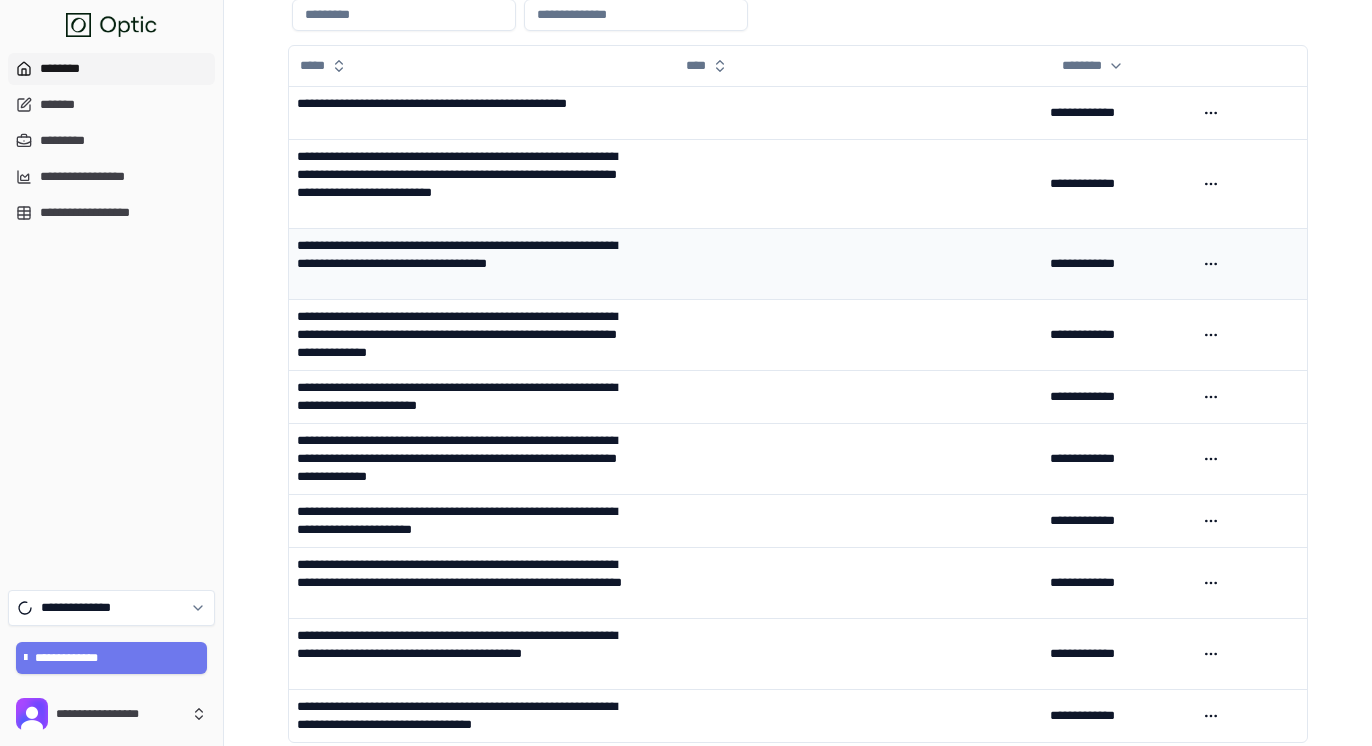 scroll, scrollTop: 0, scrollLeft: 0, axis: both 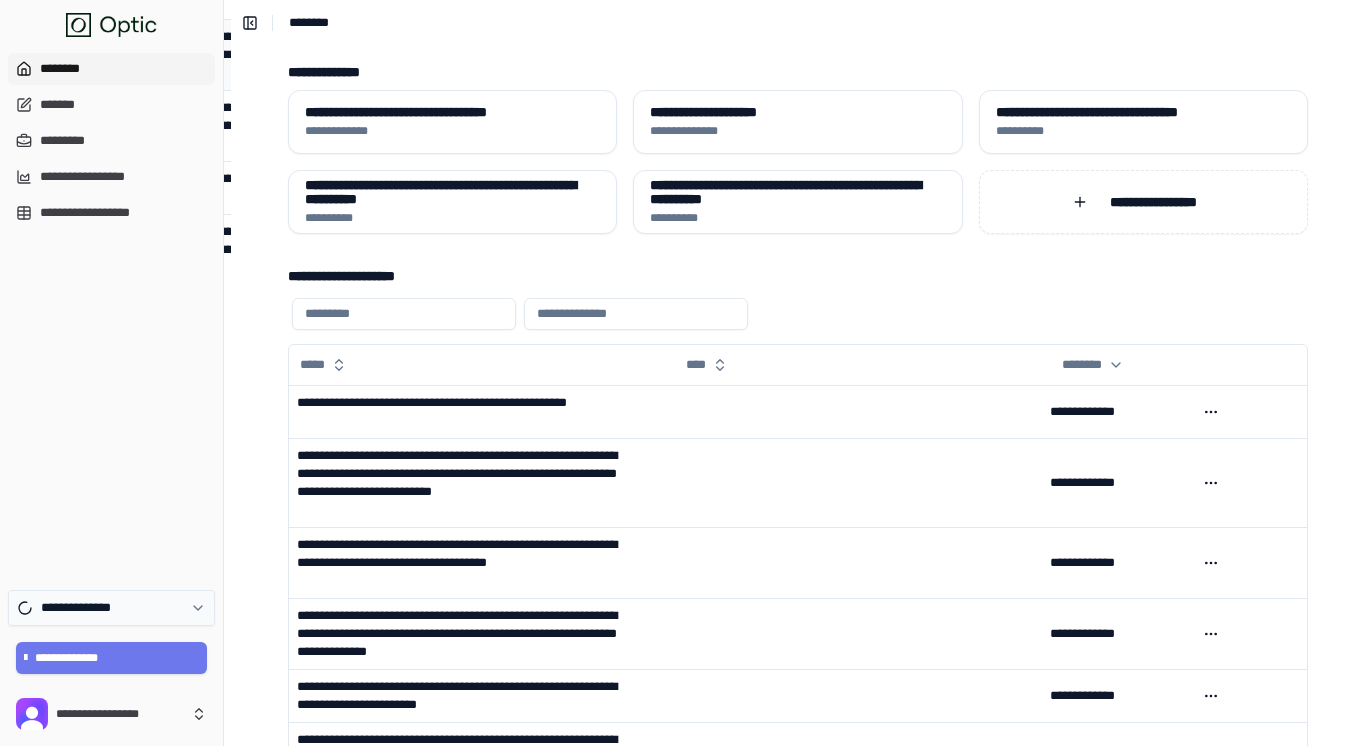 click on "**********" at bounding box center (111, 608) 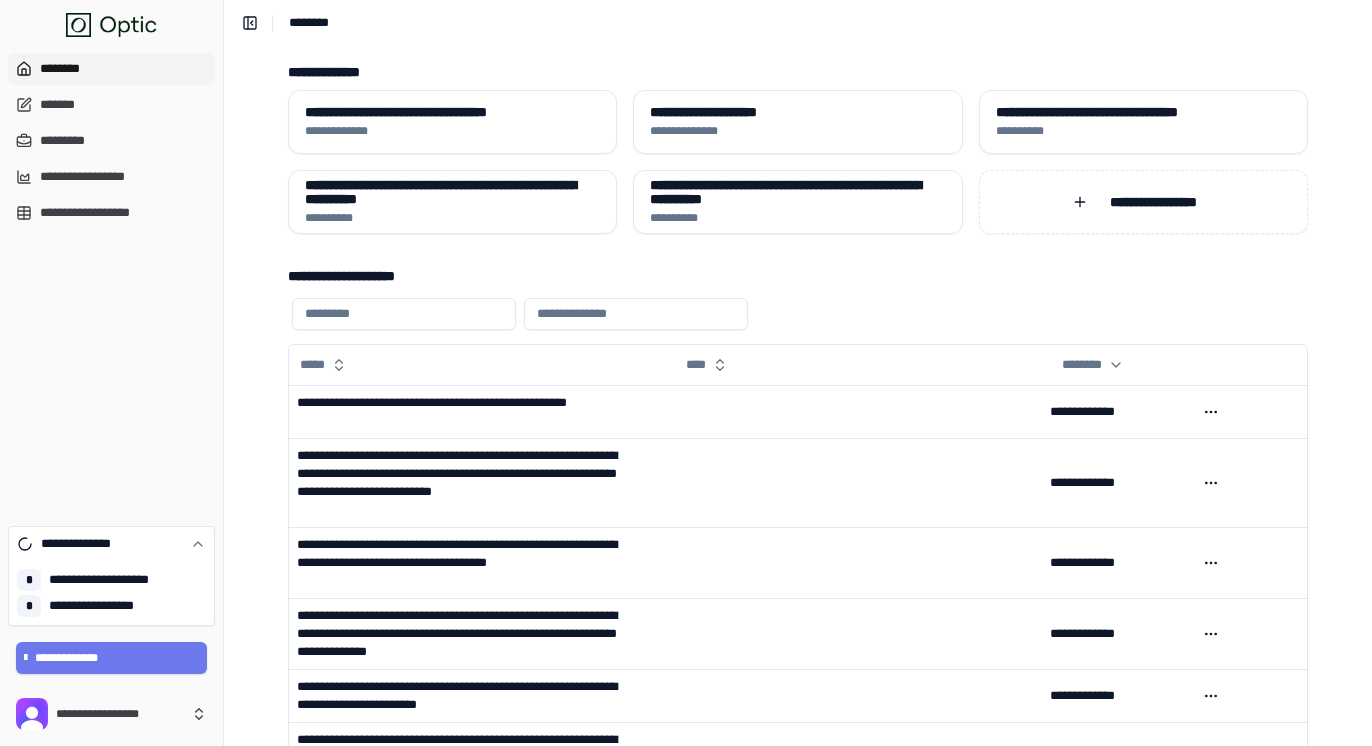 click on "**********" at bounding box center (111, 281) 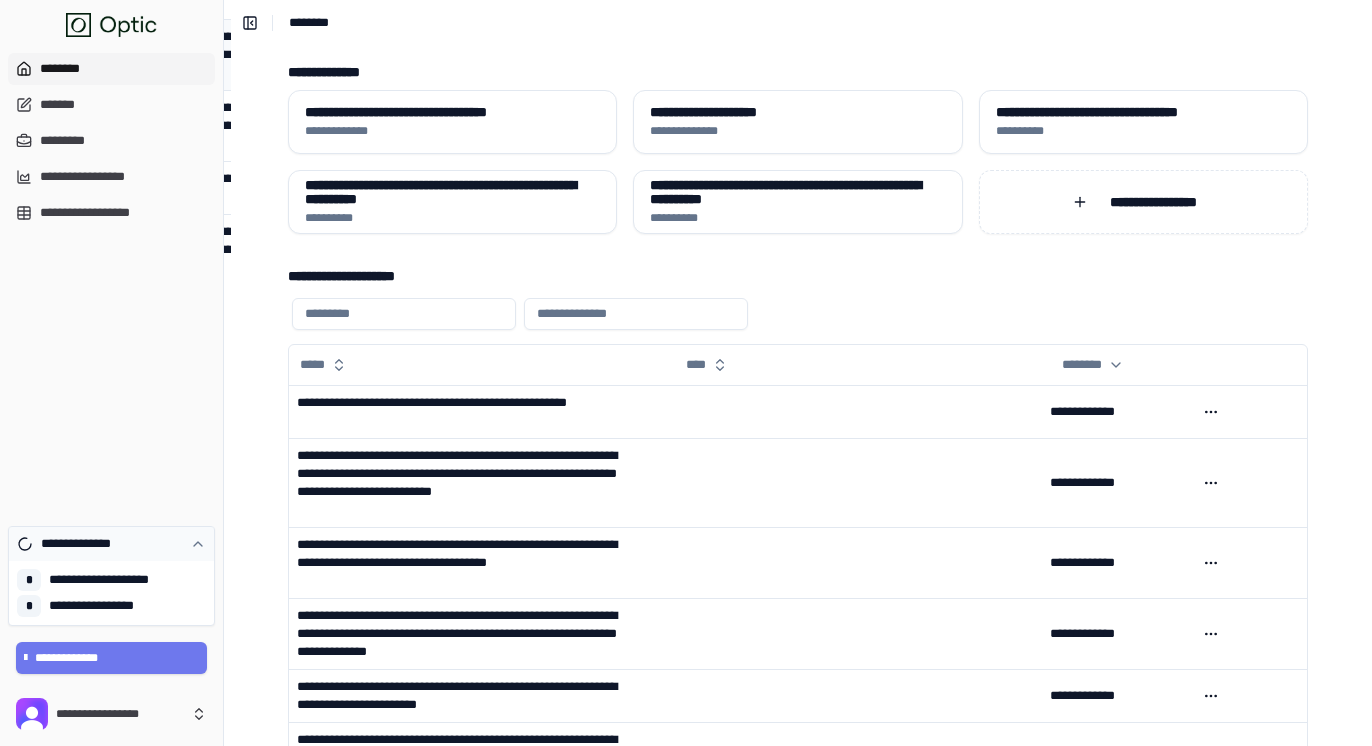 click on "**********" at bounding box center (111, 544) 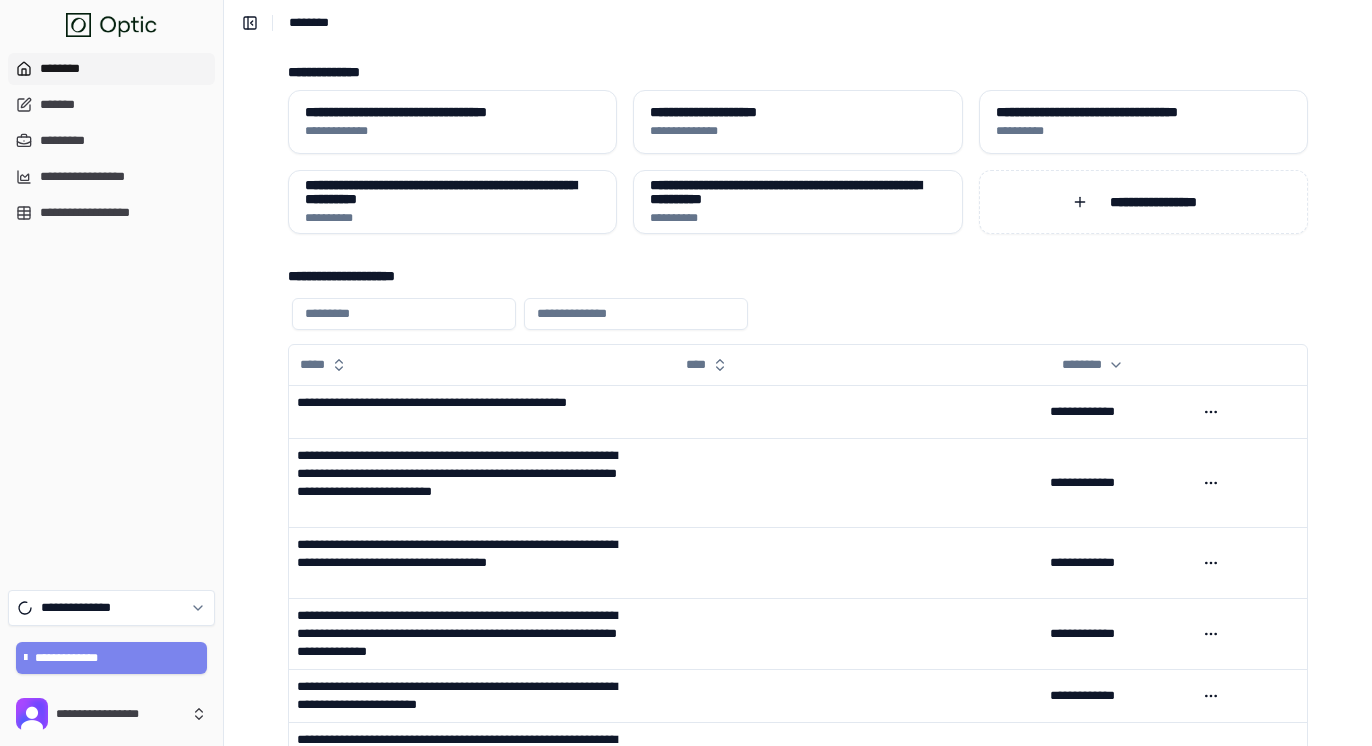 click on "**********" at bounding box center (112, 658) 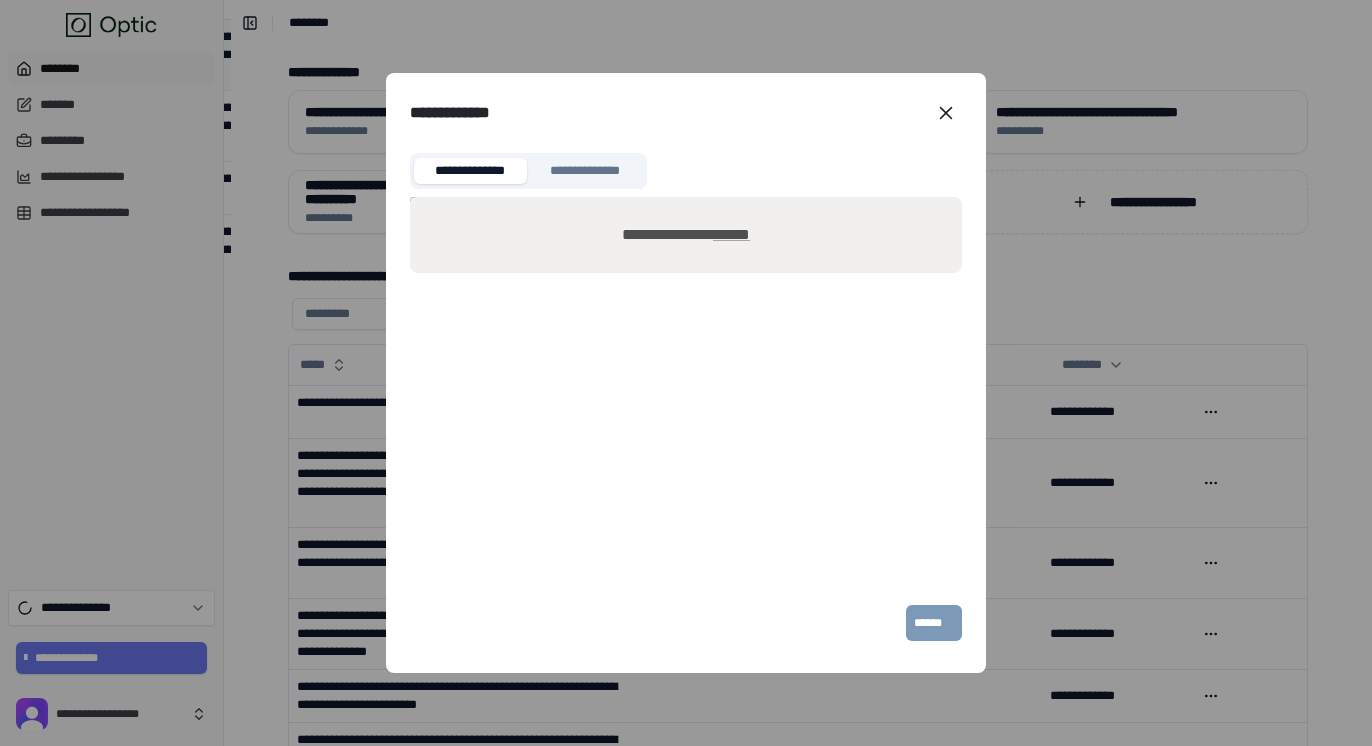 click on "******" at bounding box center (731, 234) 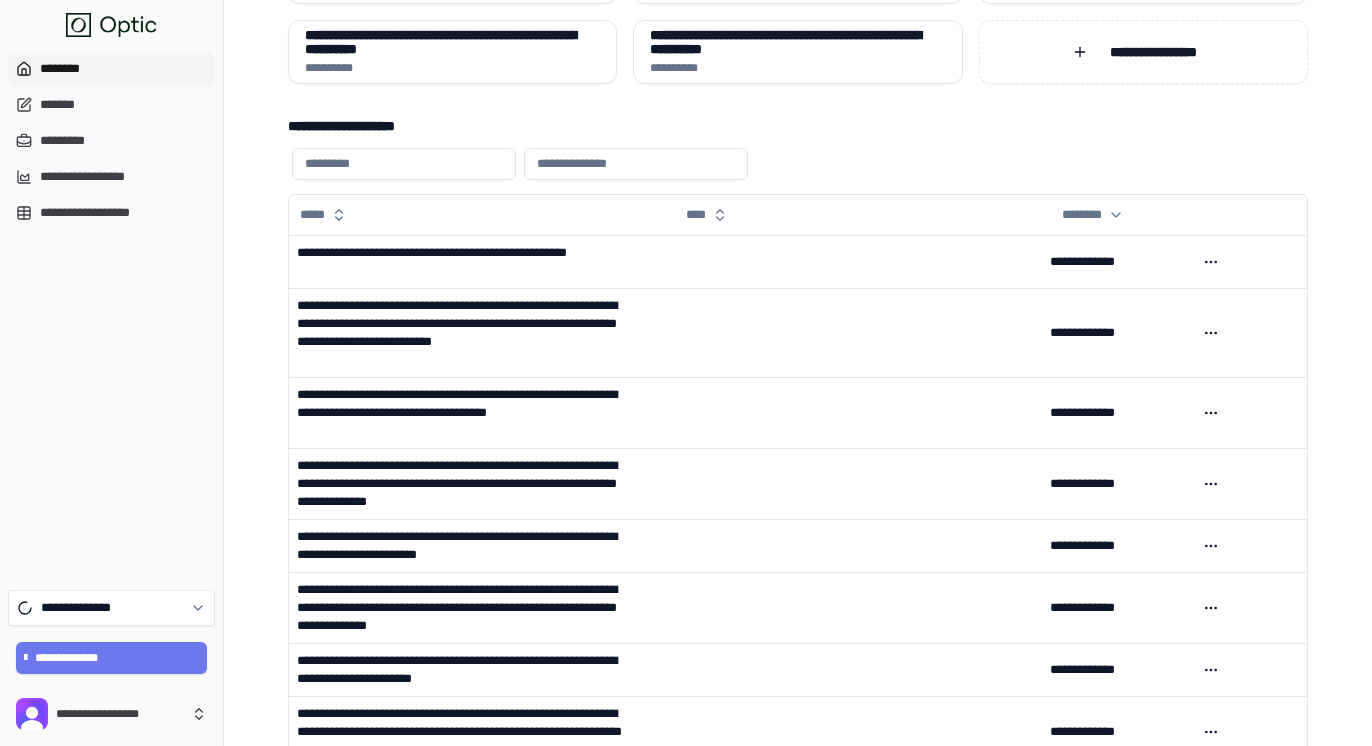 scroll, scrollTop: 0, scrollLeft: 0, axis: both 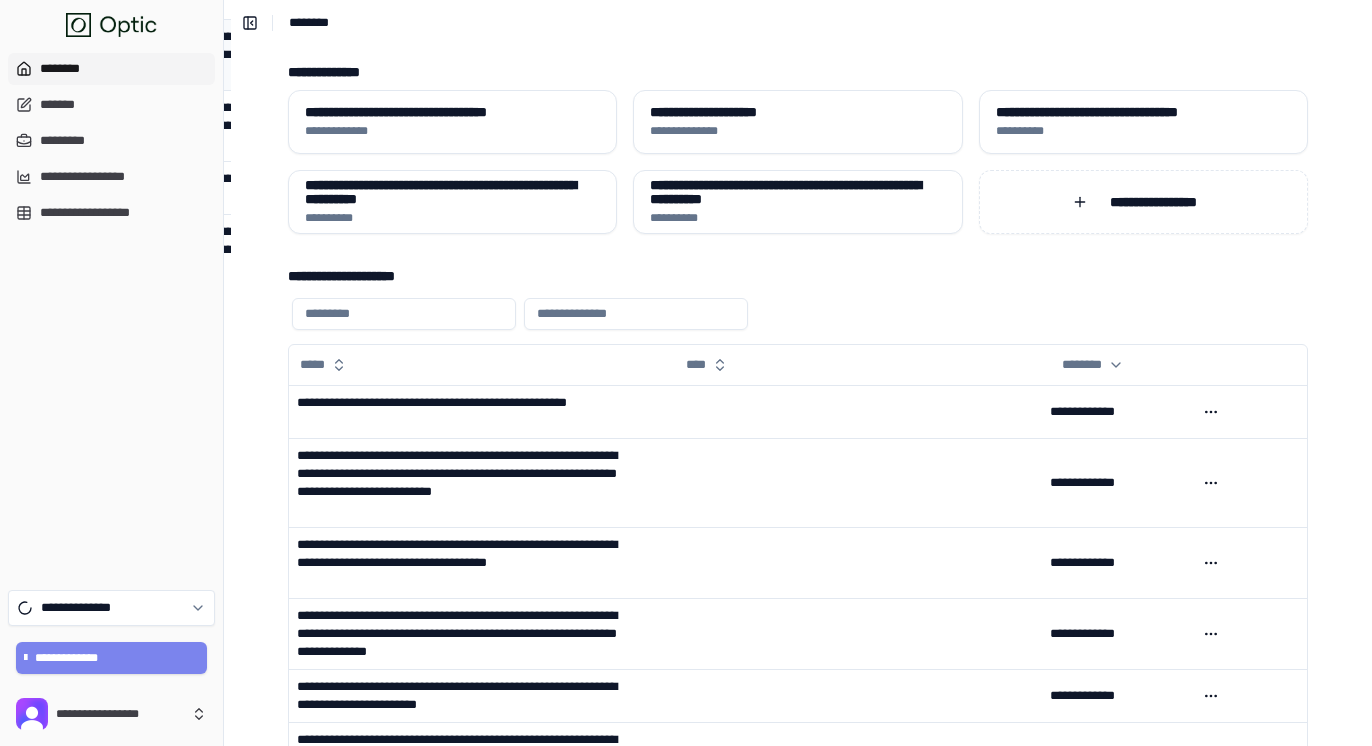 click on "**********" at bounding box center [112, 658] 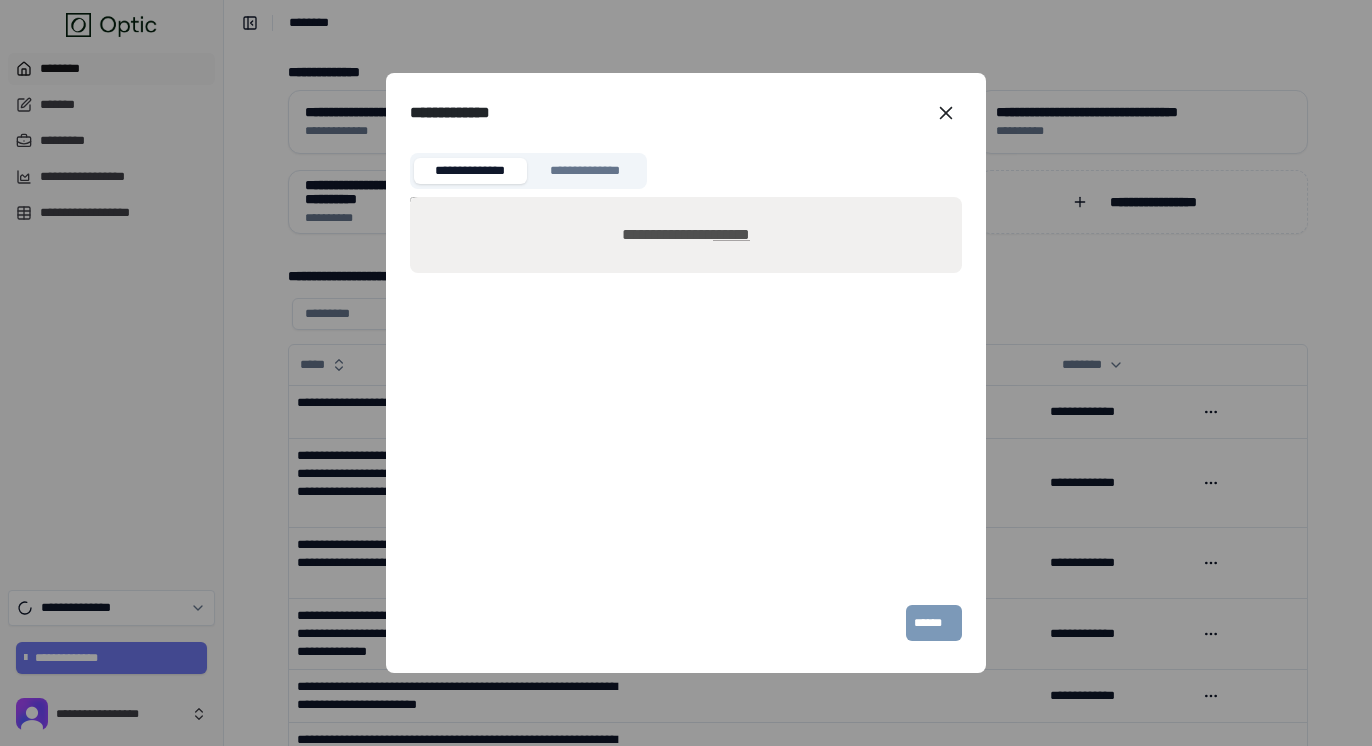 click on "******" at bounding box center (731, 234) 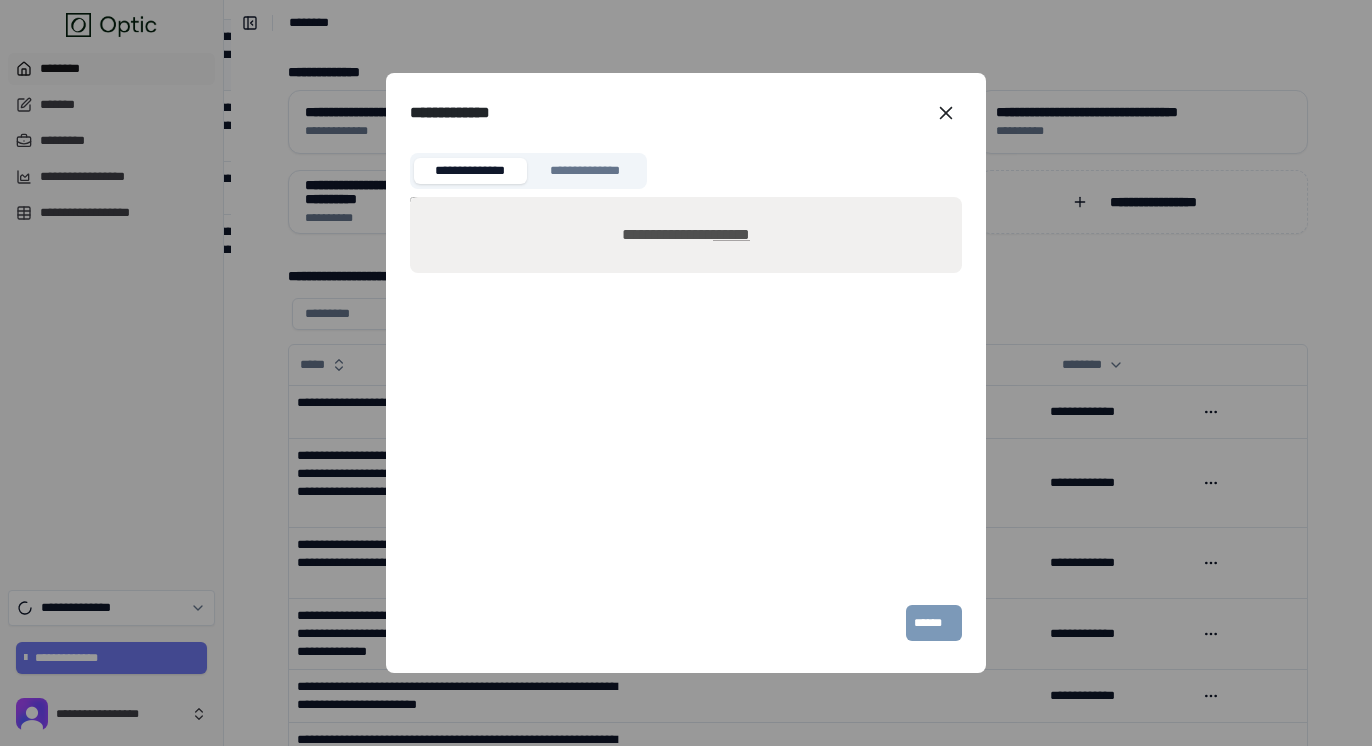 click on "******" at bounding box center [731, 234] 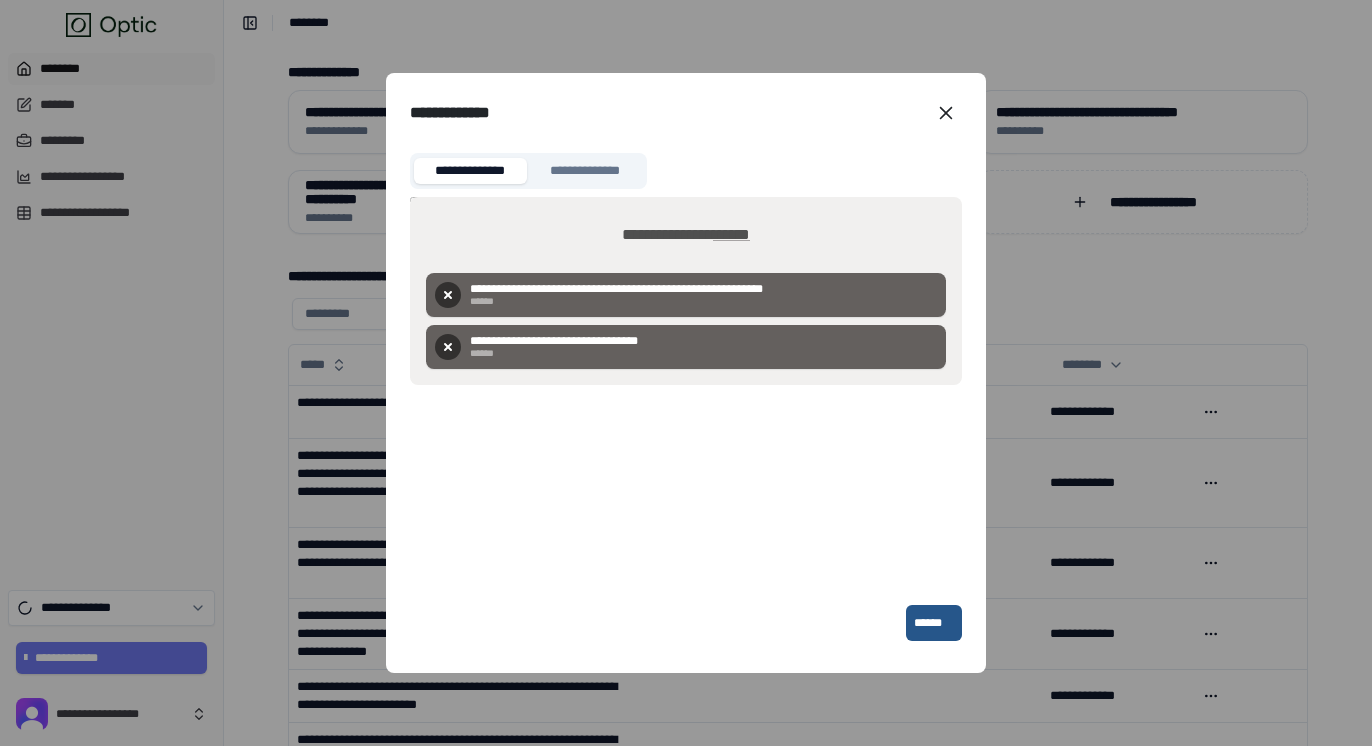 click on "******" at bounding box center [731, 234] 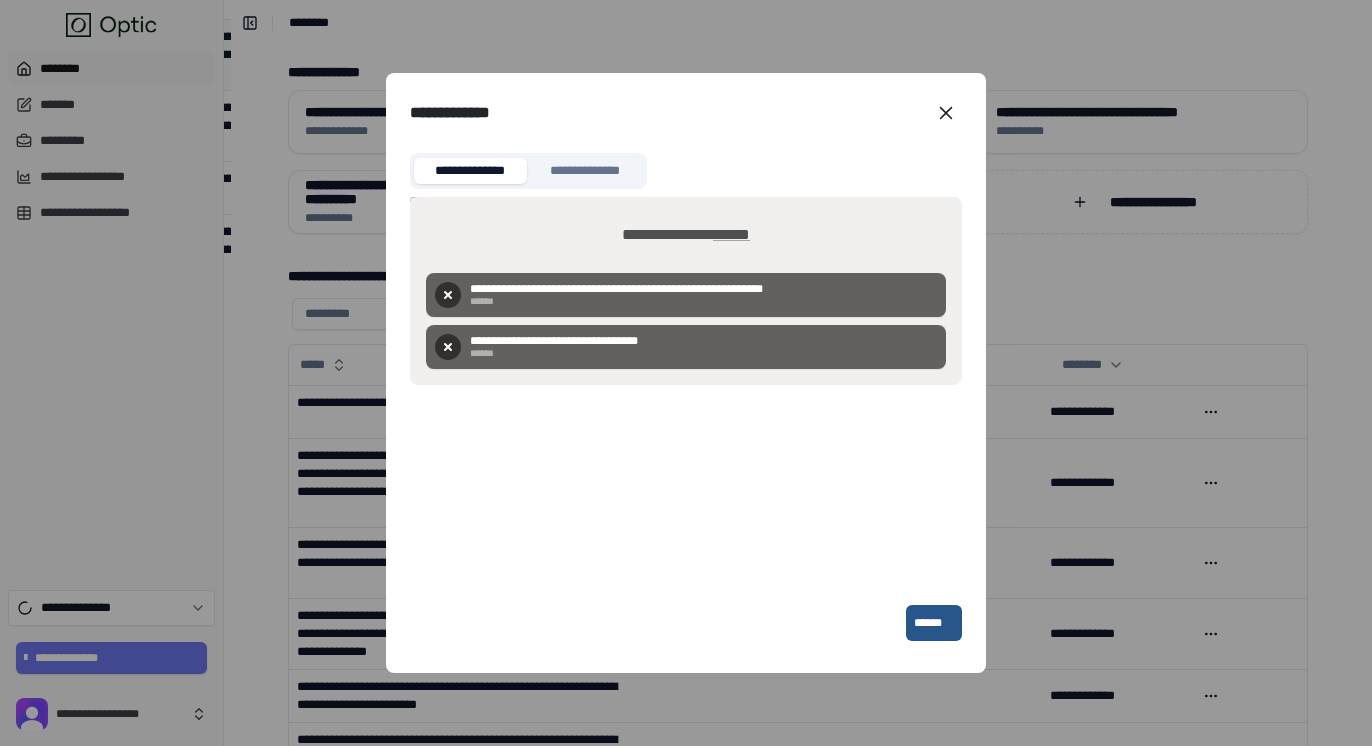 type on "**********" 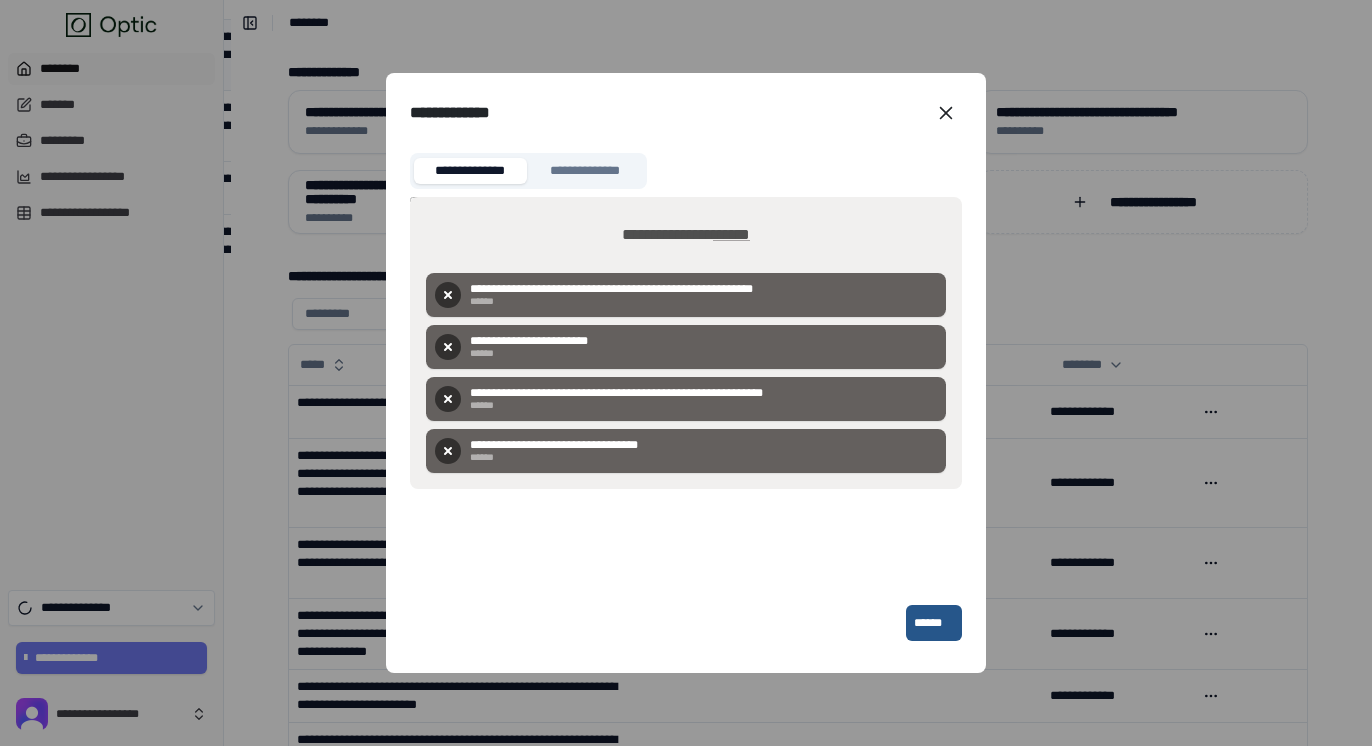 click on "******" at bounding box center [731, 234] 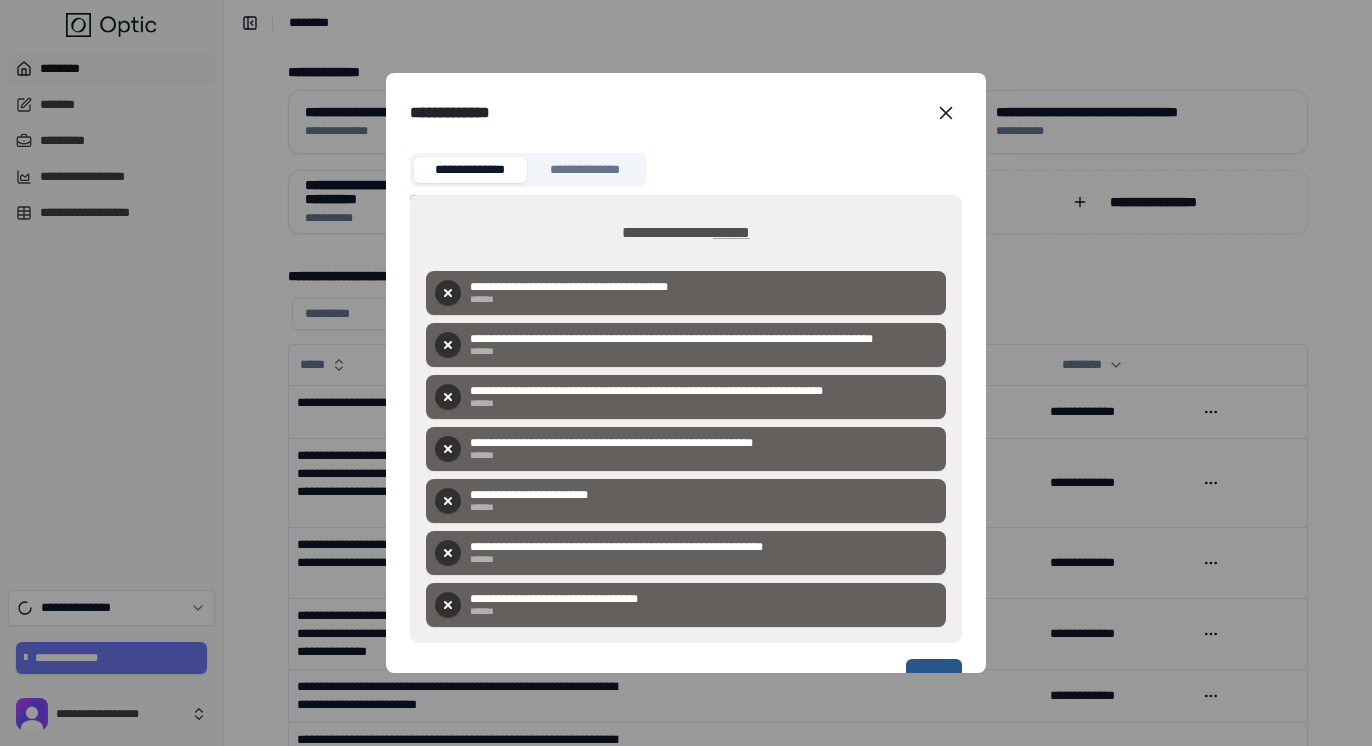 scroll, scrollTop: 22, scrollLeft: 0, axis: vertical 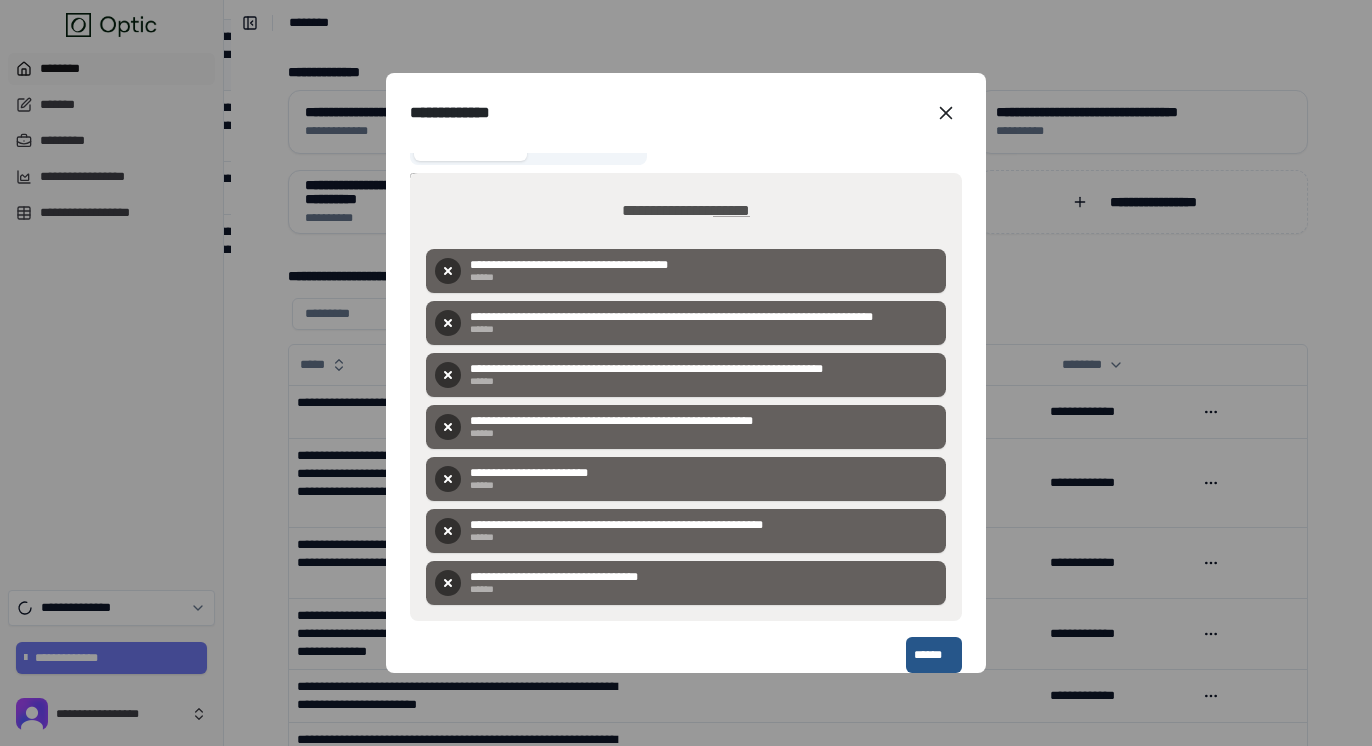 click on "******" at bounding box center [731, 210] 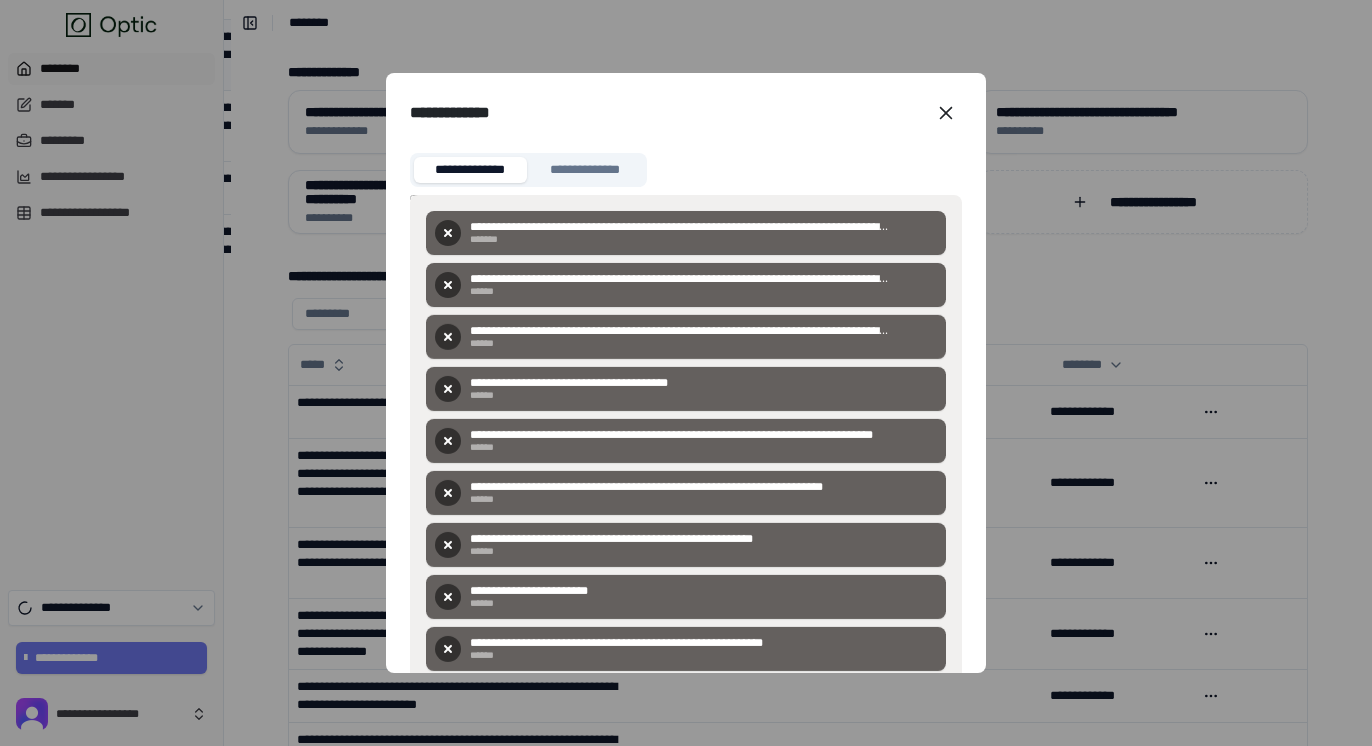 scroll, scrollTop: 118, scrollLeft: 0, axis: vertical 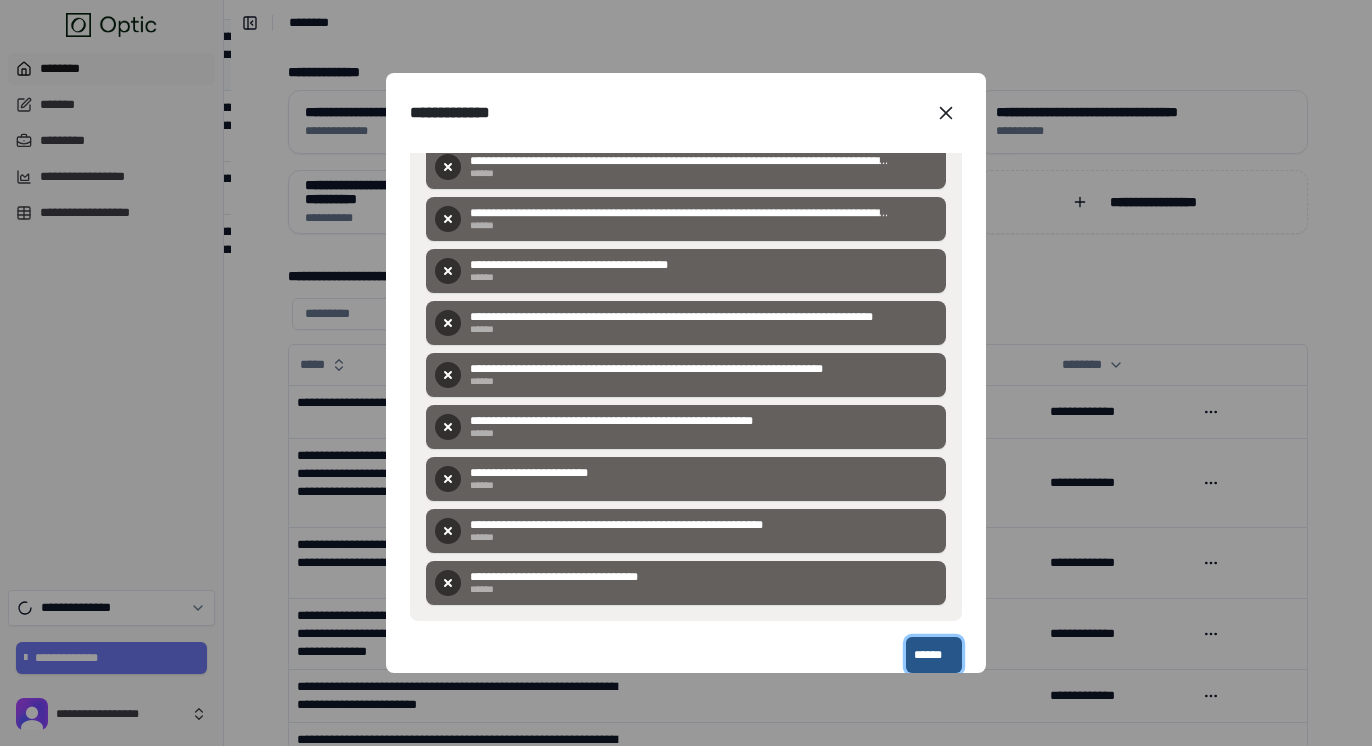 click on "******" at bounding box center (934, 655) 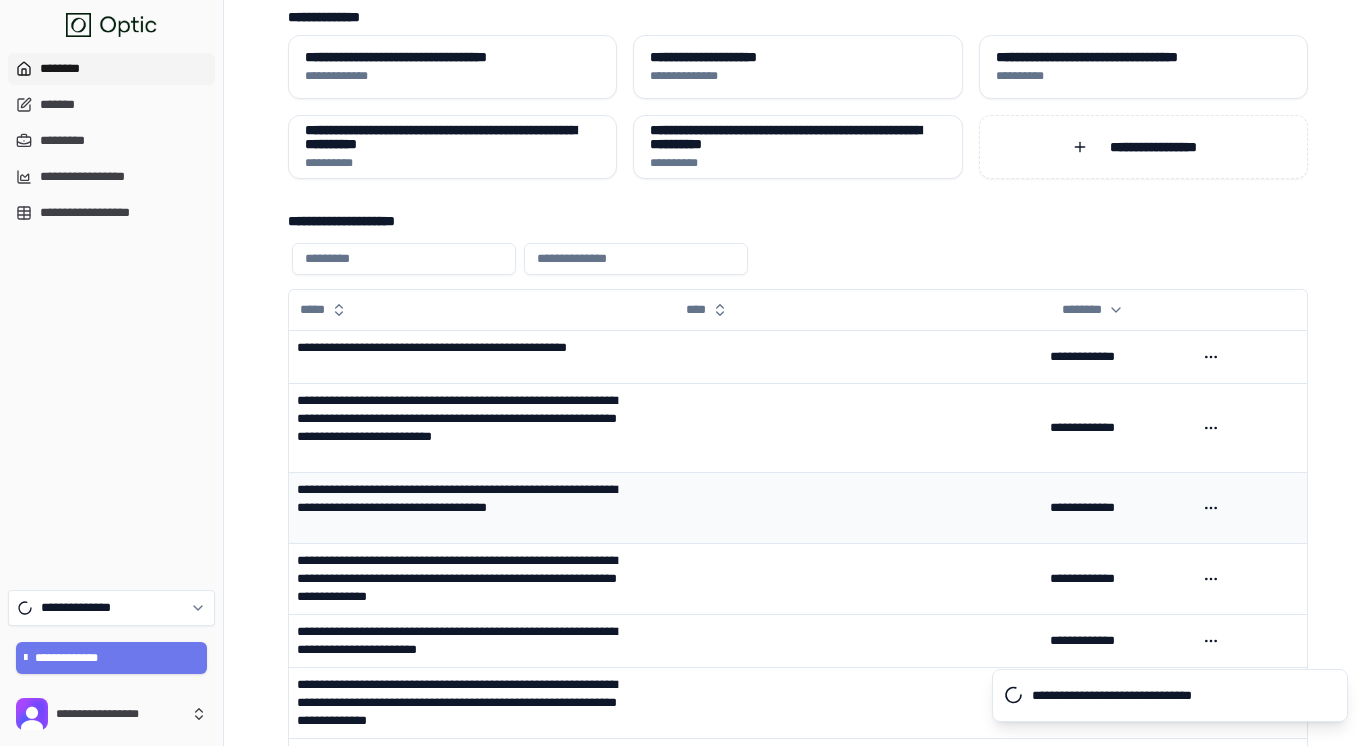 scroll, scrollTop: 84, scrollLeft: 0, axis: vertical 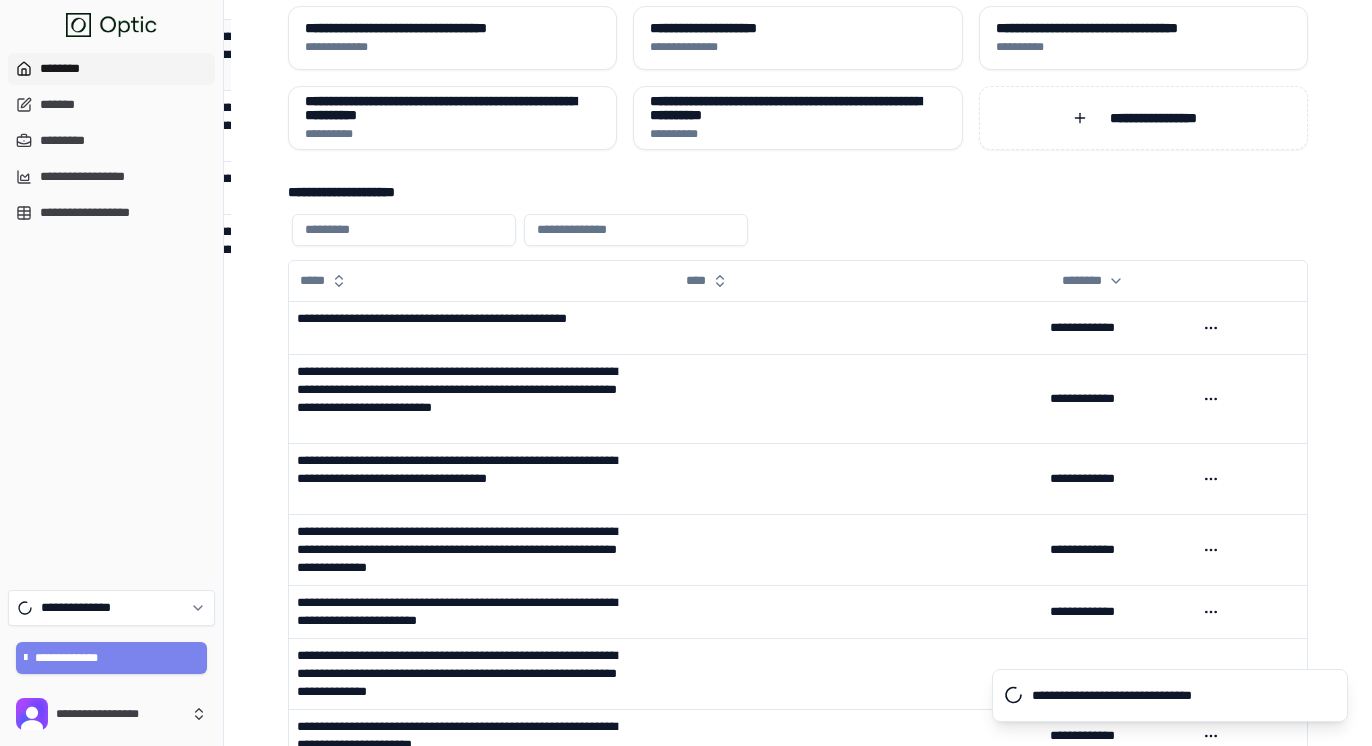 click on "**********" at bounding box center (112, 658) 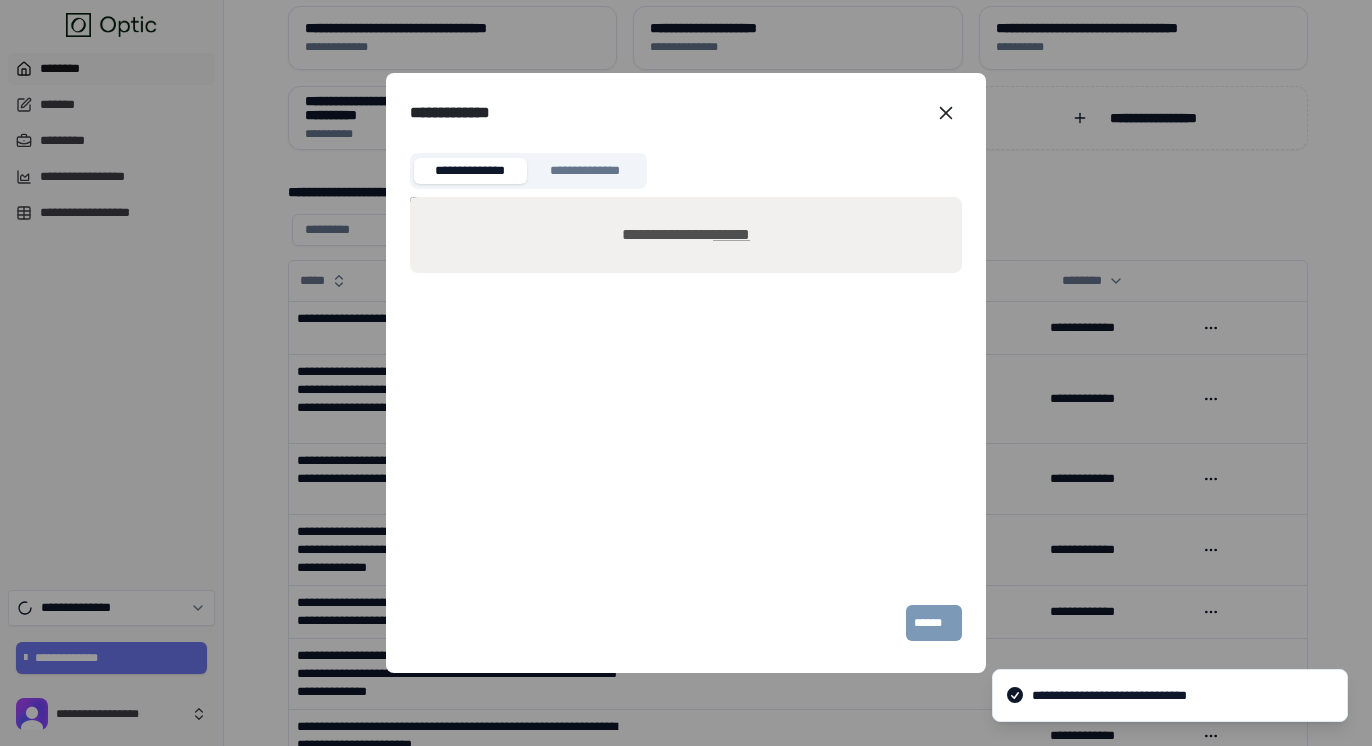 click on "******" at bounding box center (731, 234) 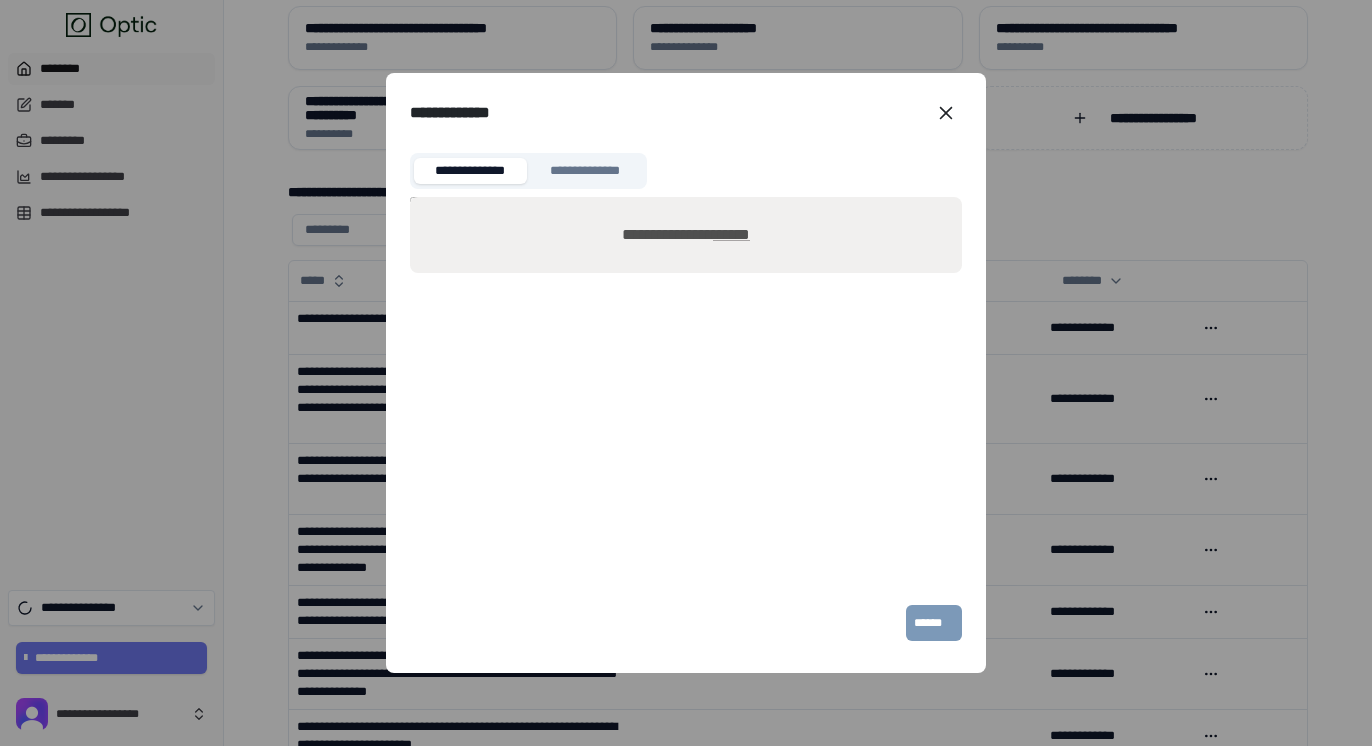 type on "**********" 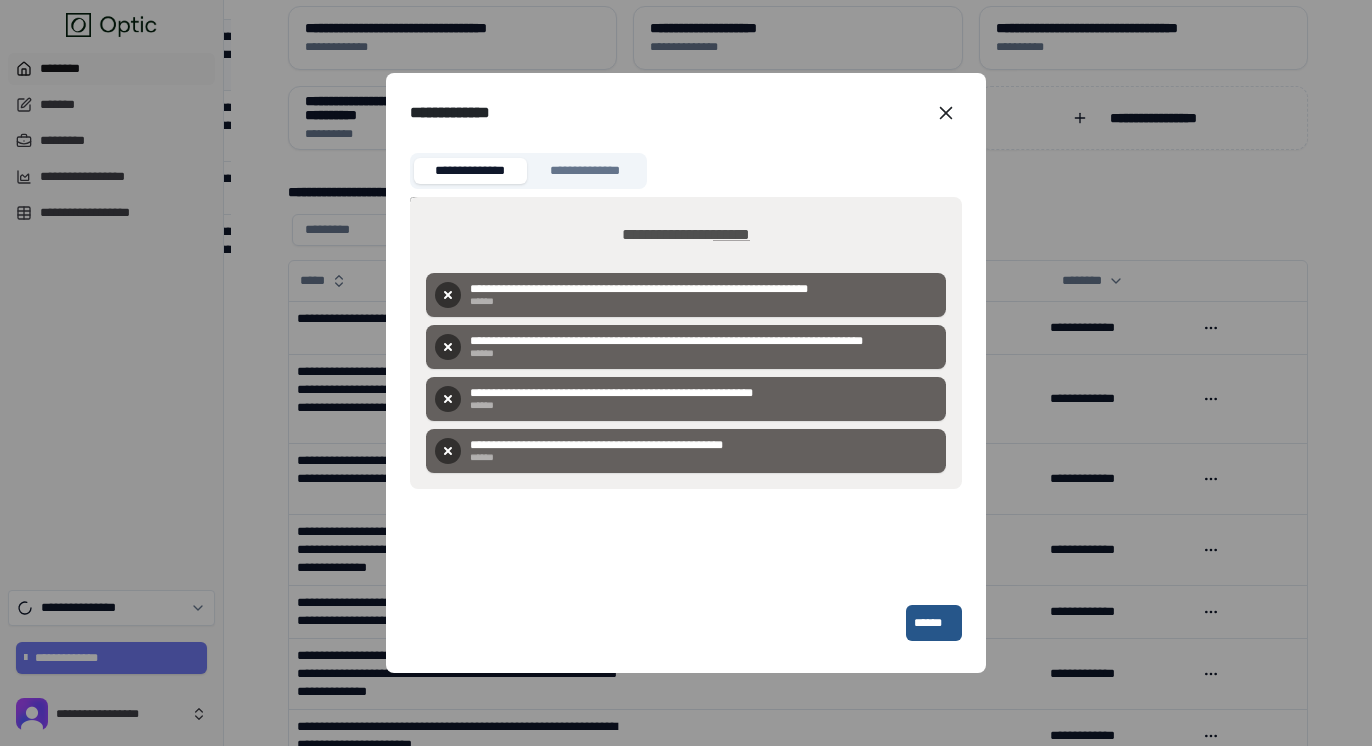 click on "******" at bounding box center [731, 234] 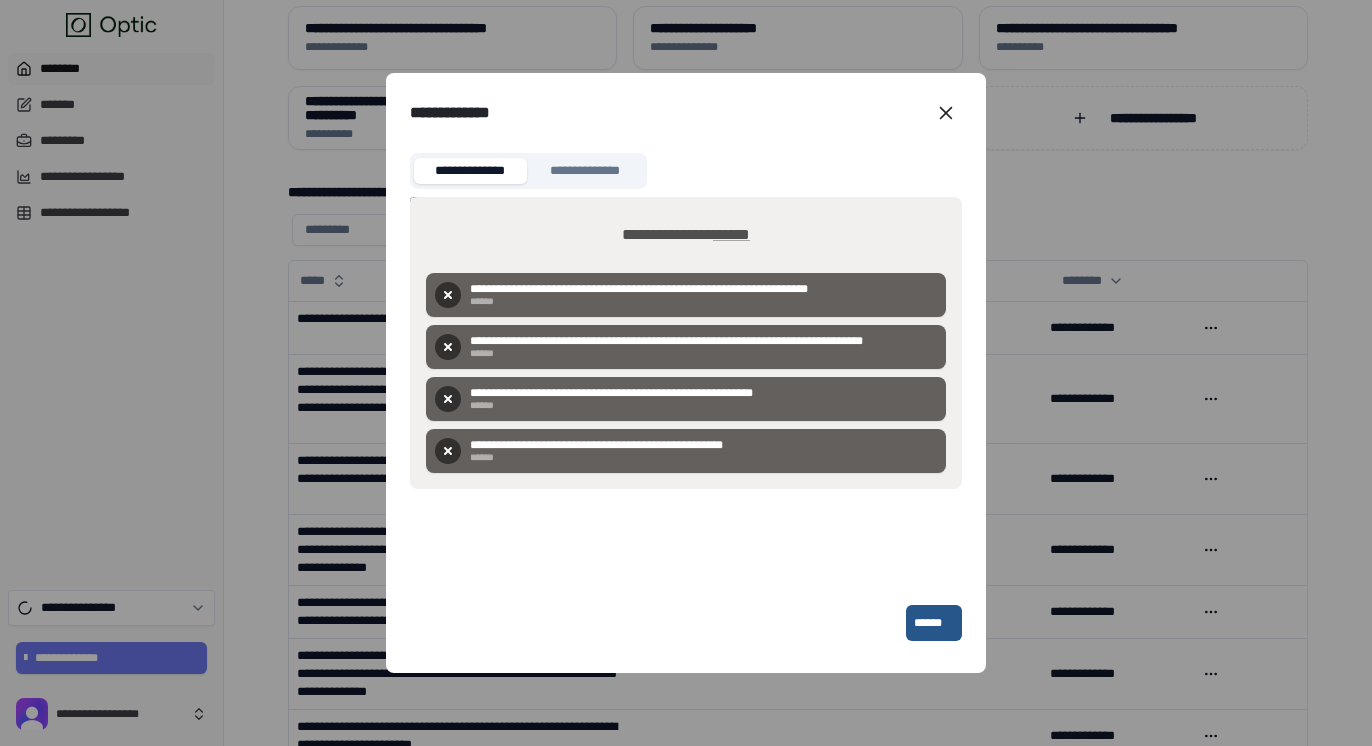 type on "**********" 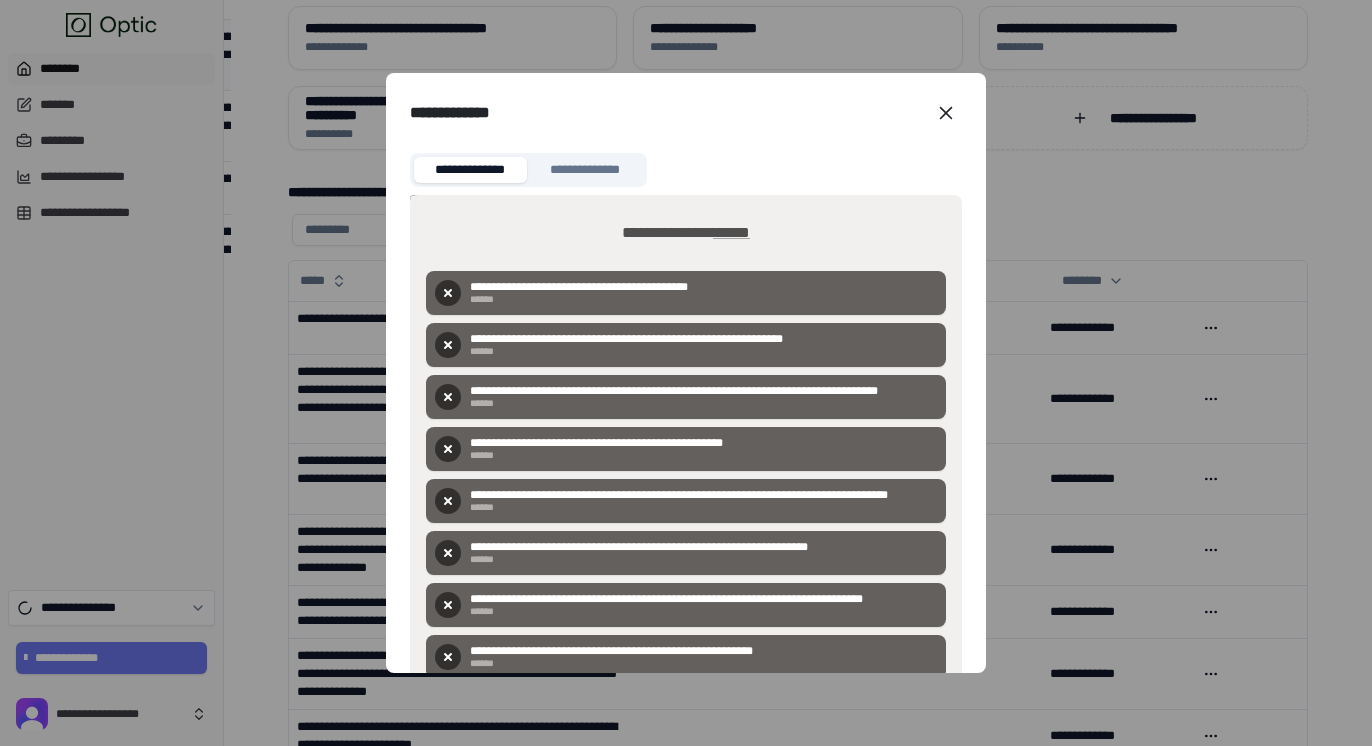 click on "******" at bounding box center [731, 232] 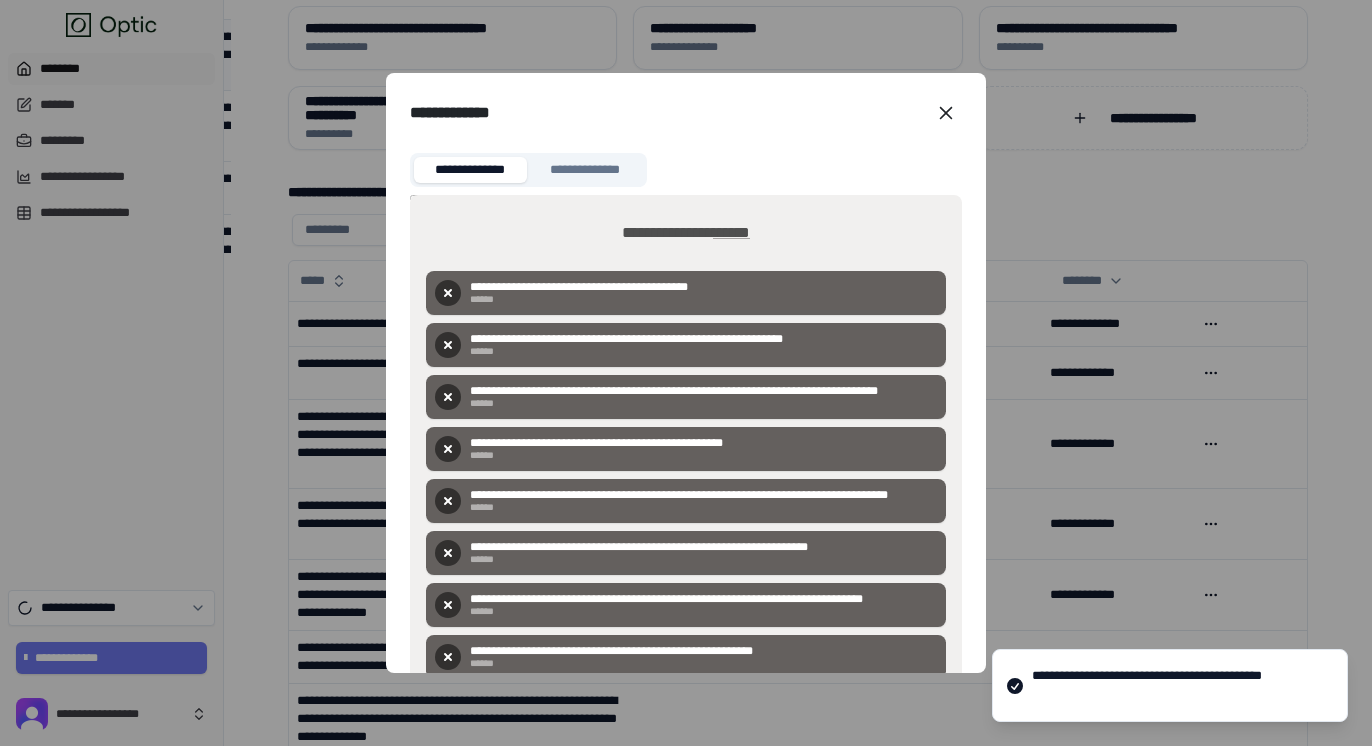 type on "**********" 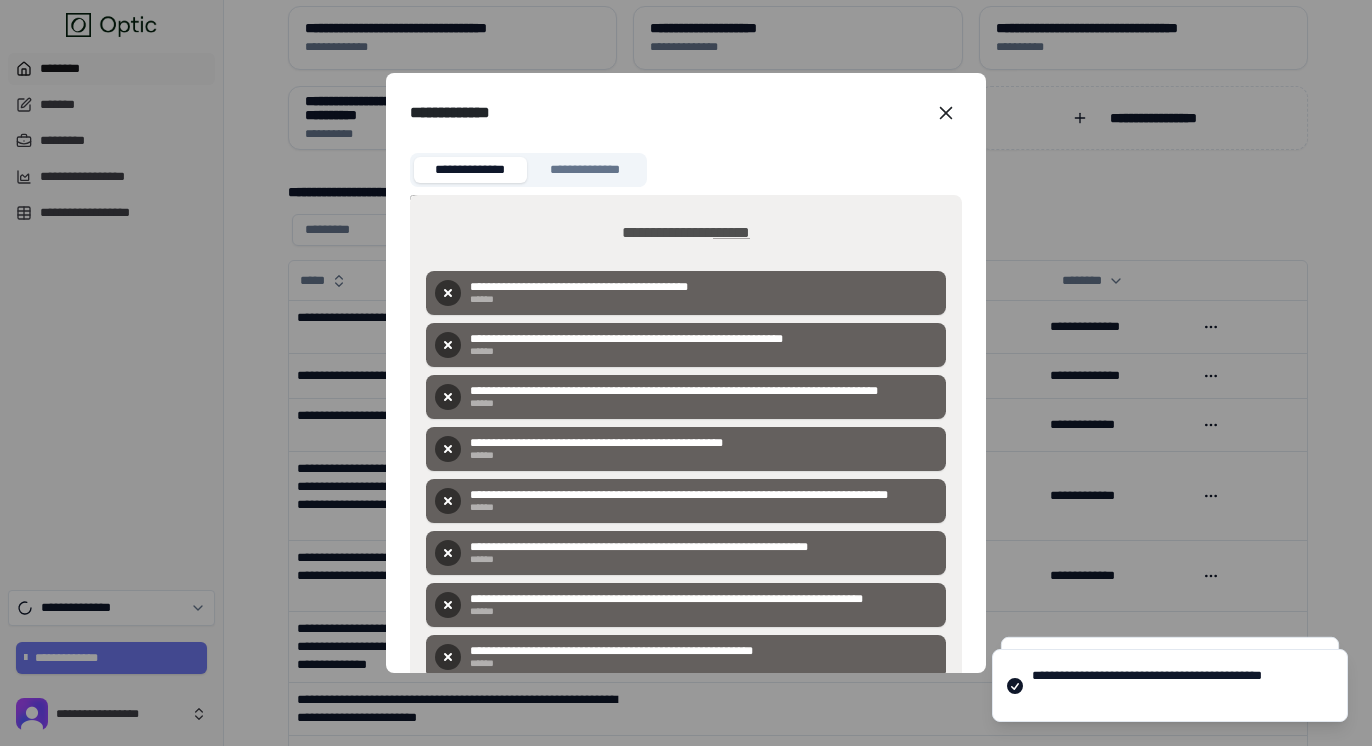 click on "******" at bounding box center [731, 232] 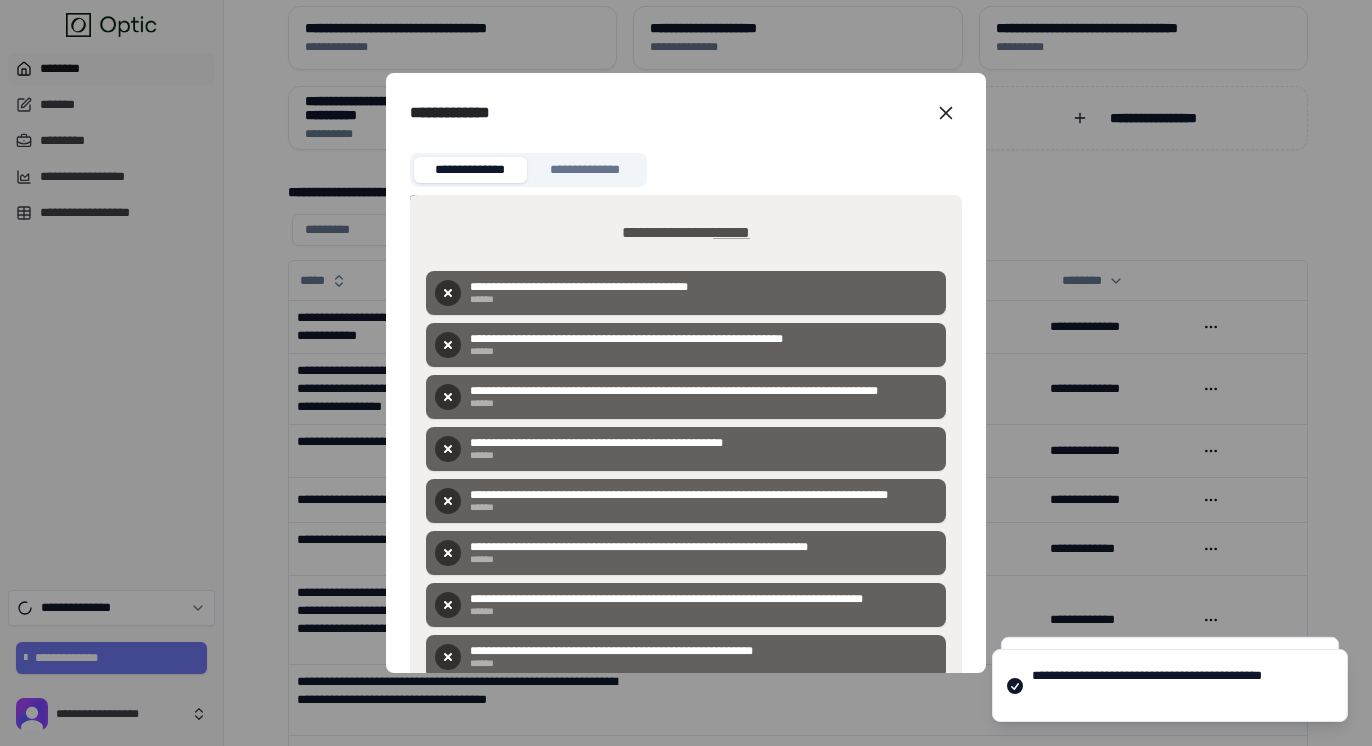 type on "**********" 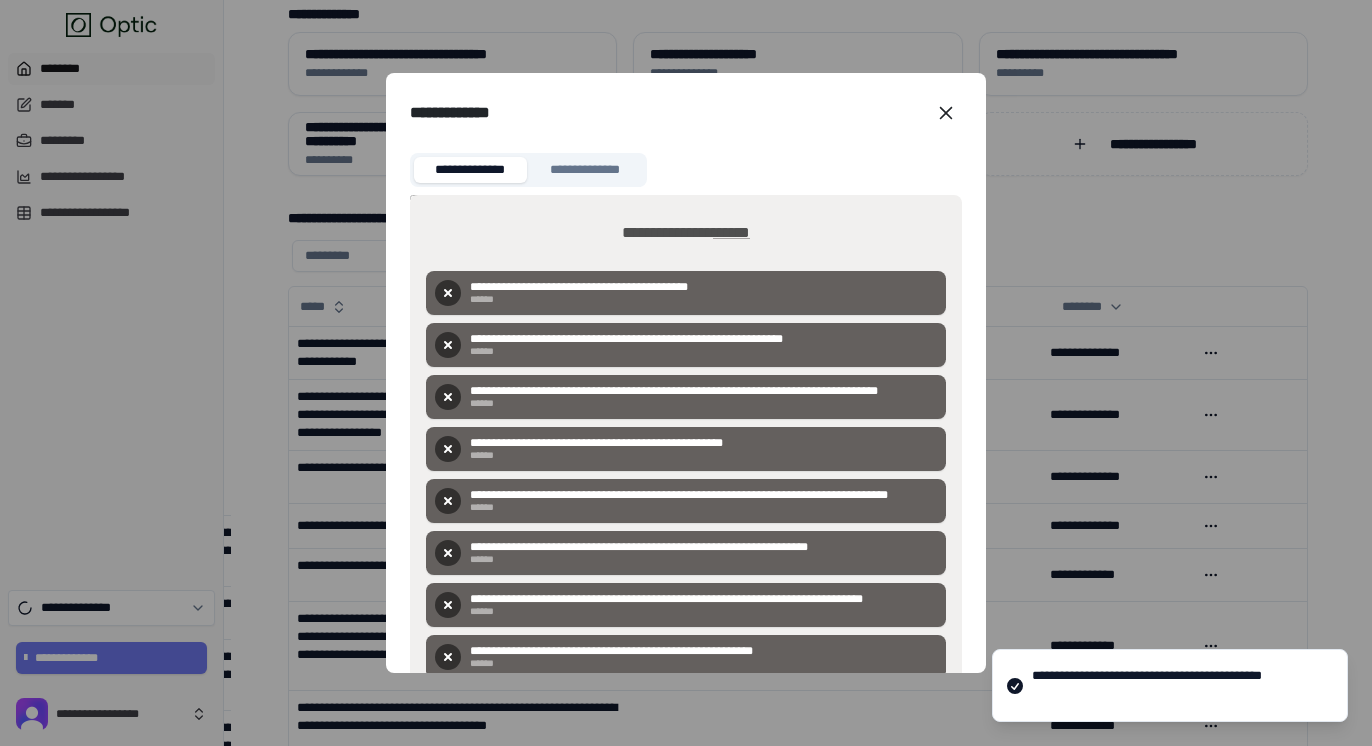 scroll, scrollTop: 39, scrollLeft: 0, axis: vertical 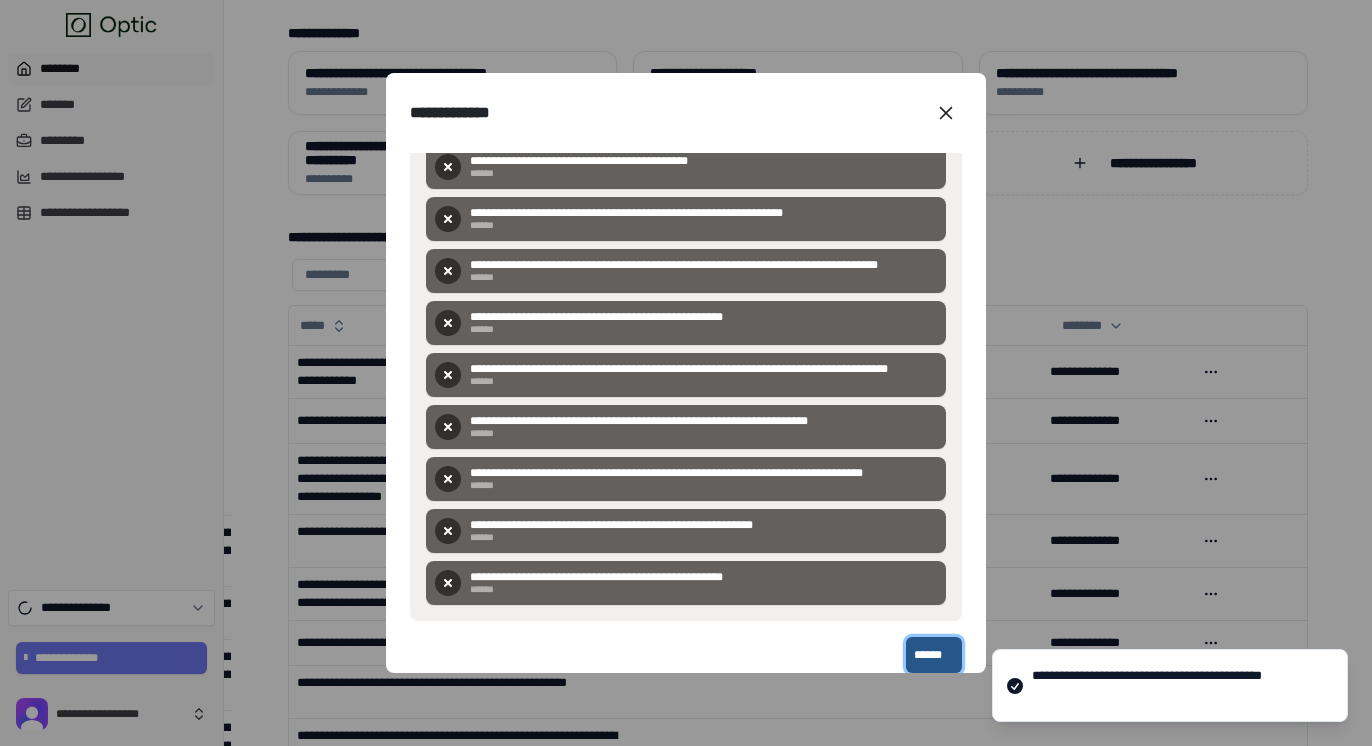 click on "******" at bounding box center [934, 655] 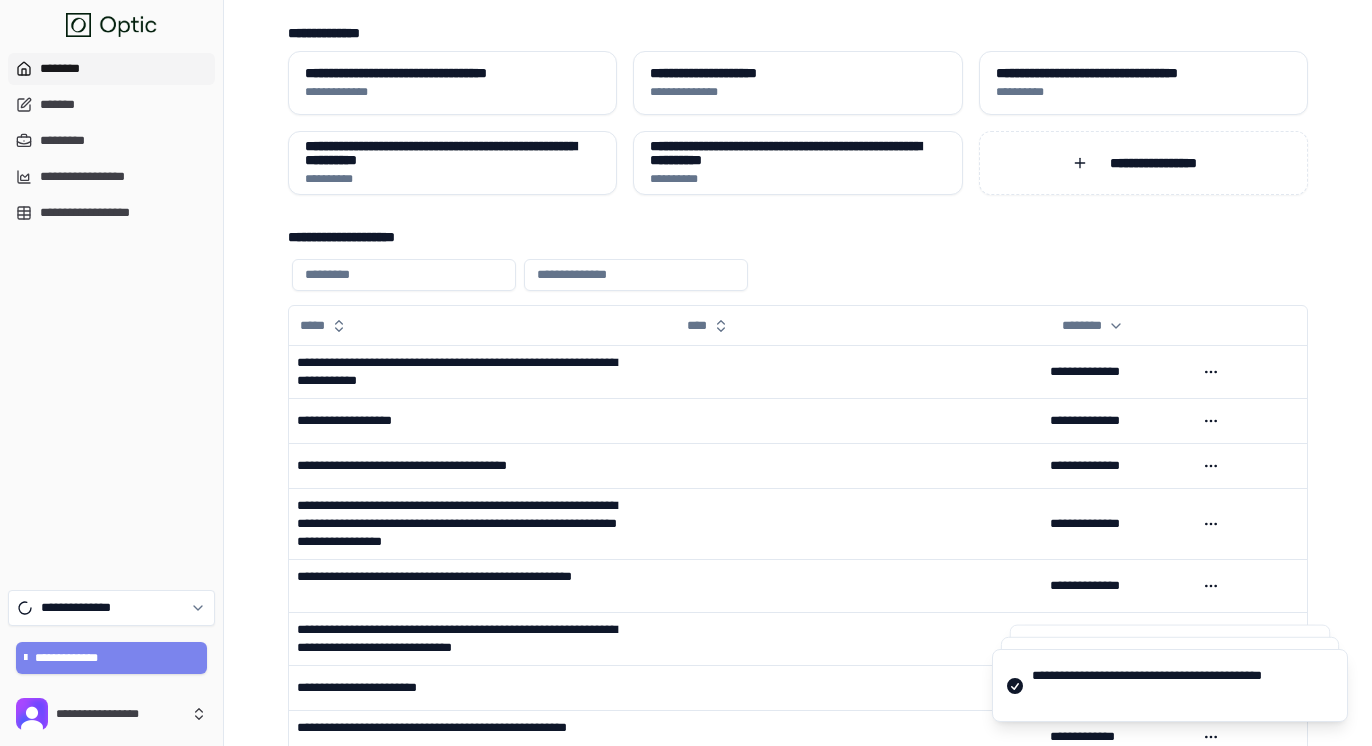 click on "**********" at bounding box center (112, 658) 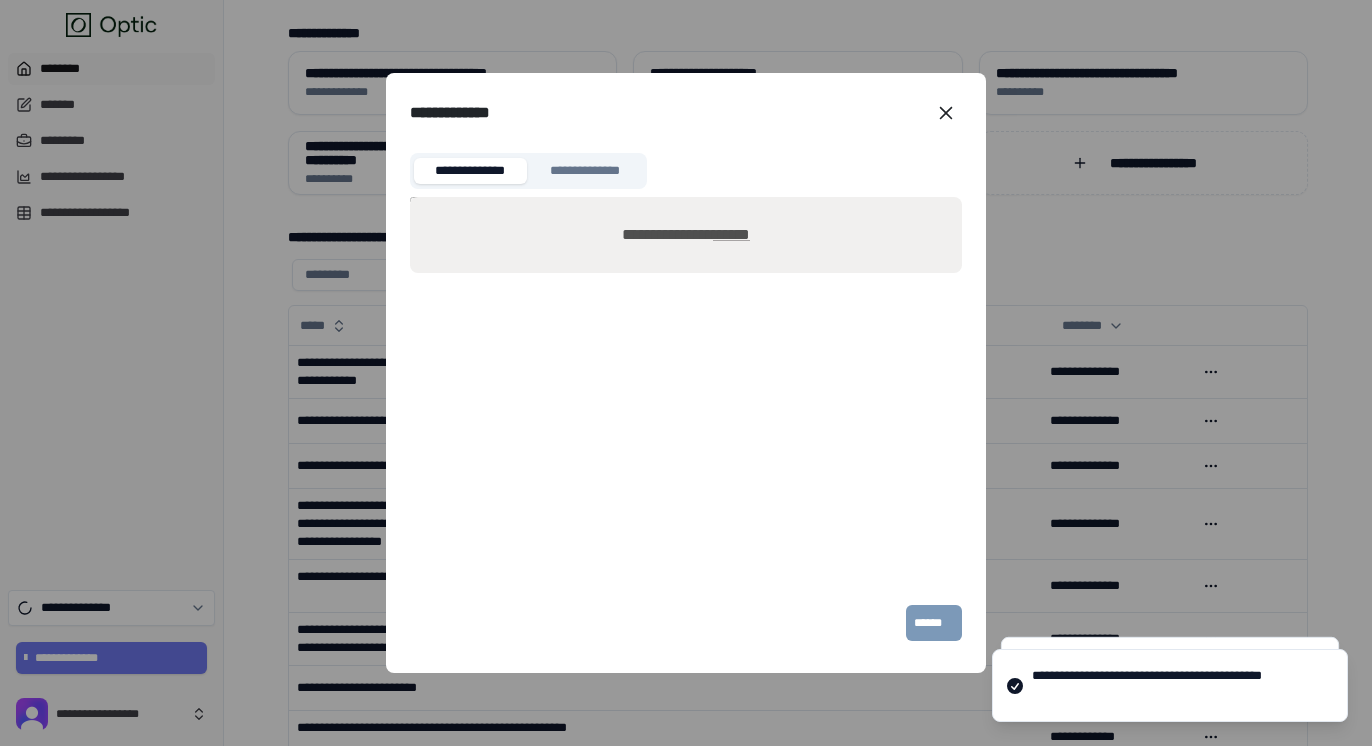 click on "******" at bounding box center [731, 234] 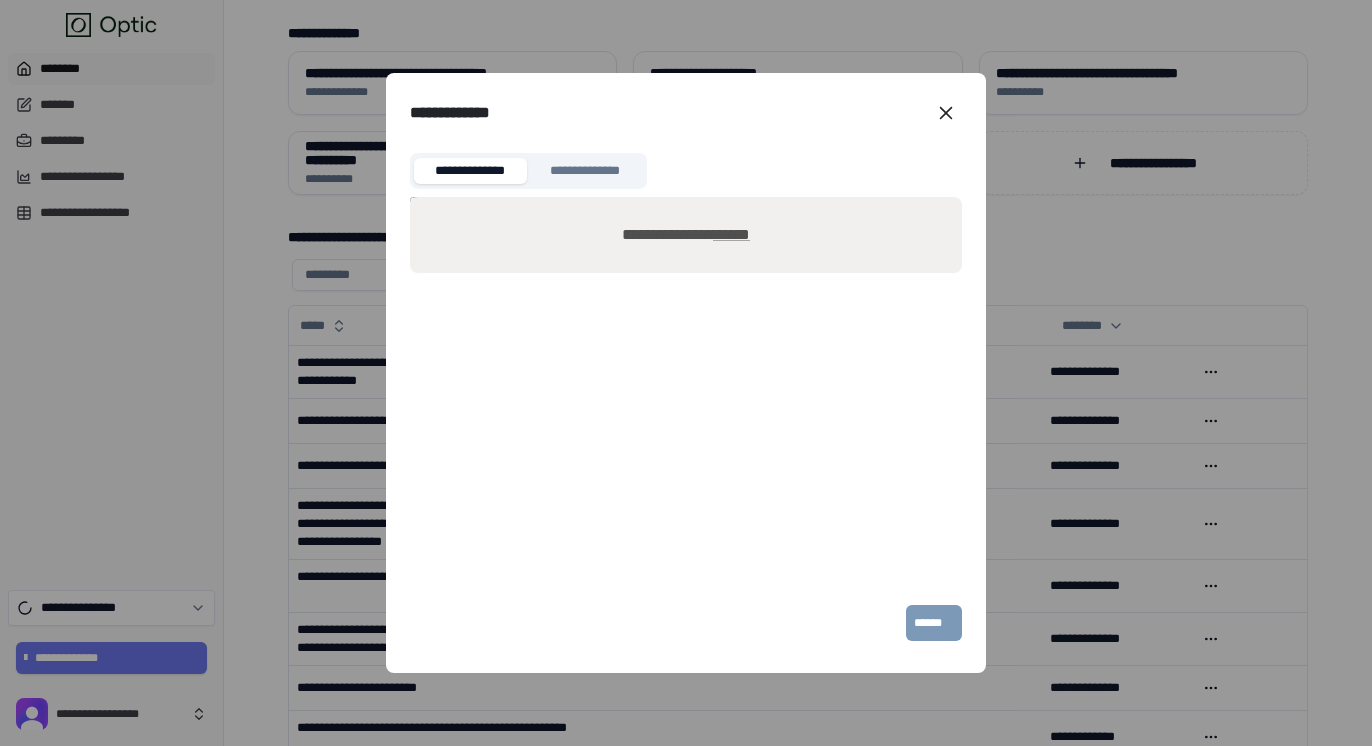 type on "**********" 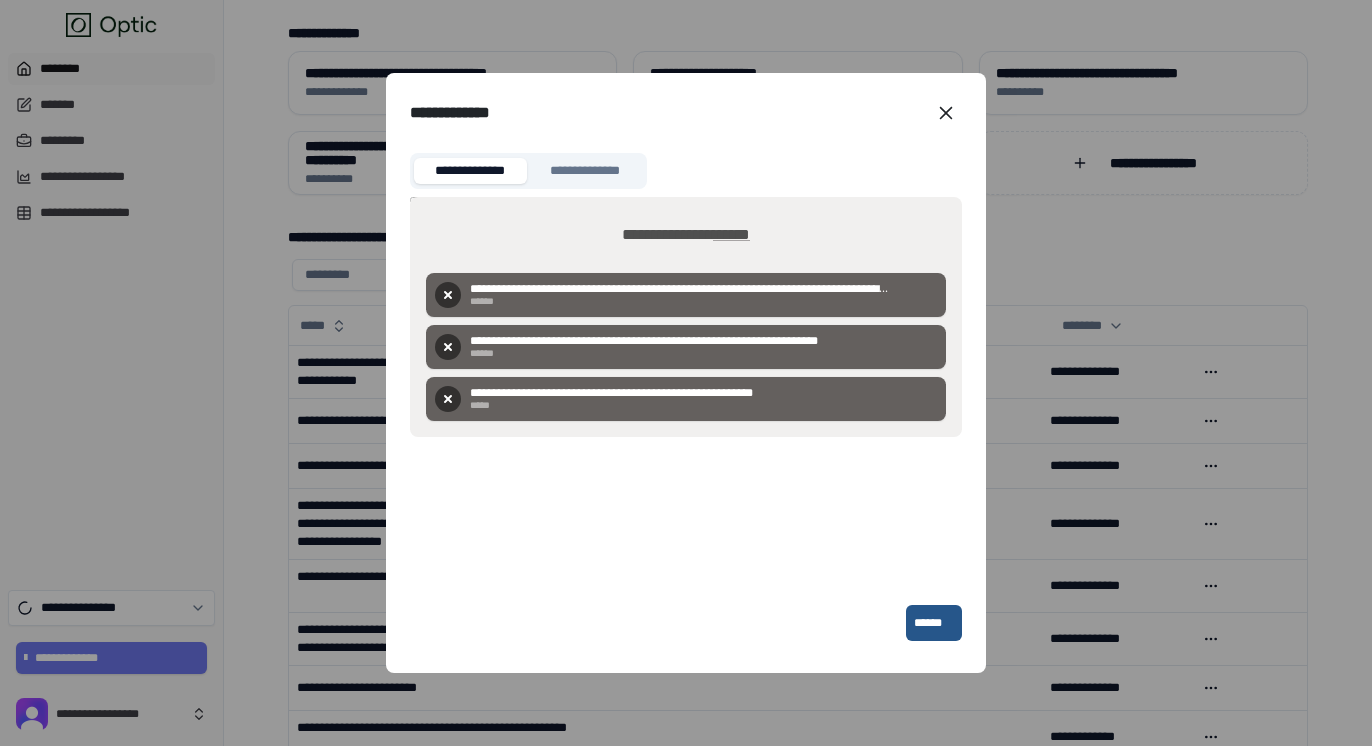 click on "******" at bounding box center (731, 234) 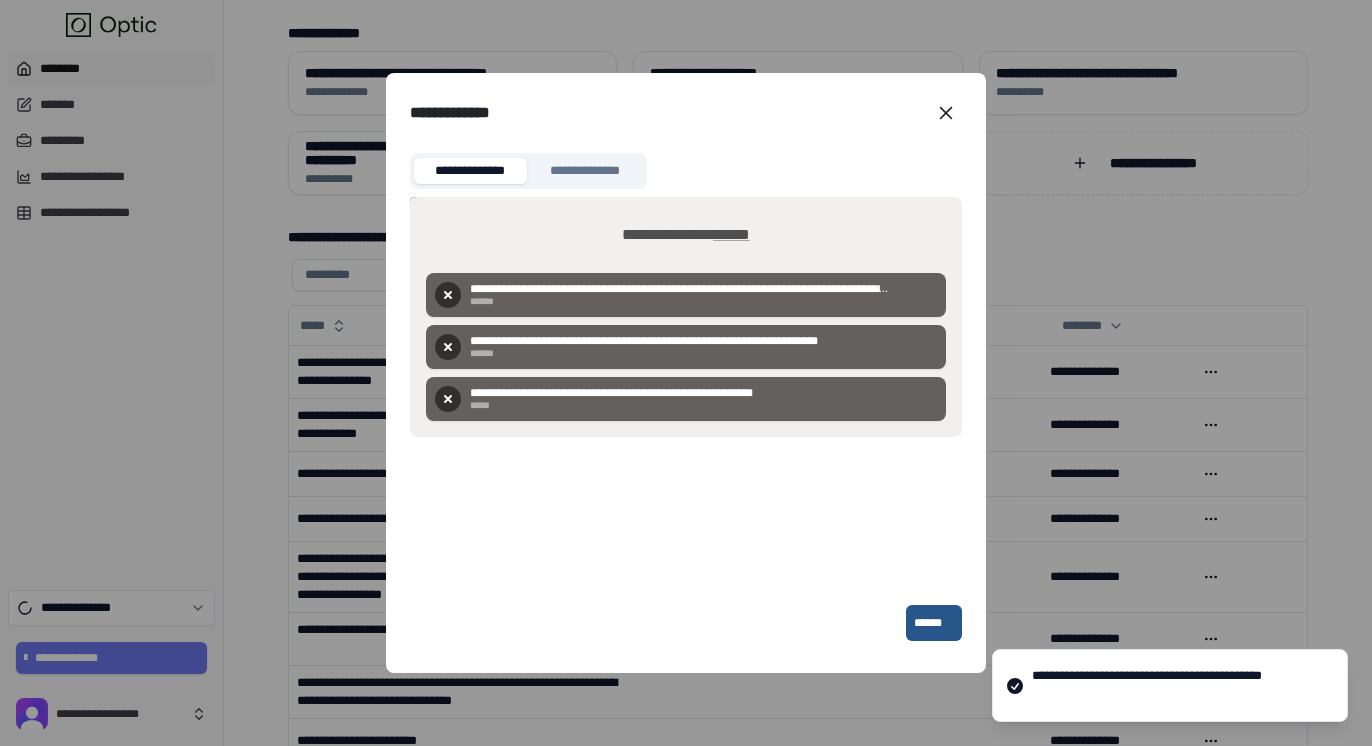 type on "**********" 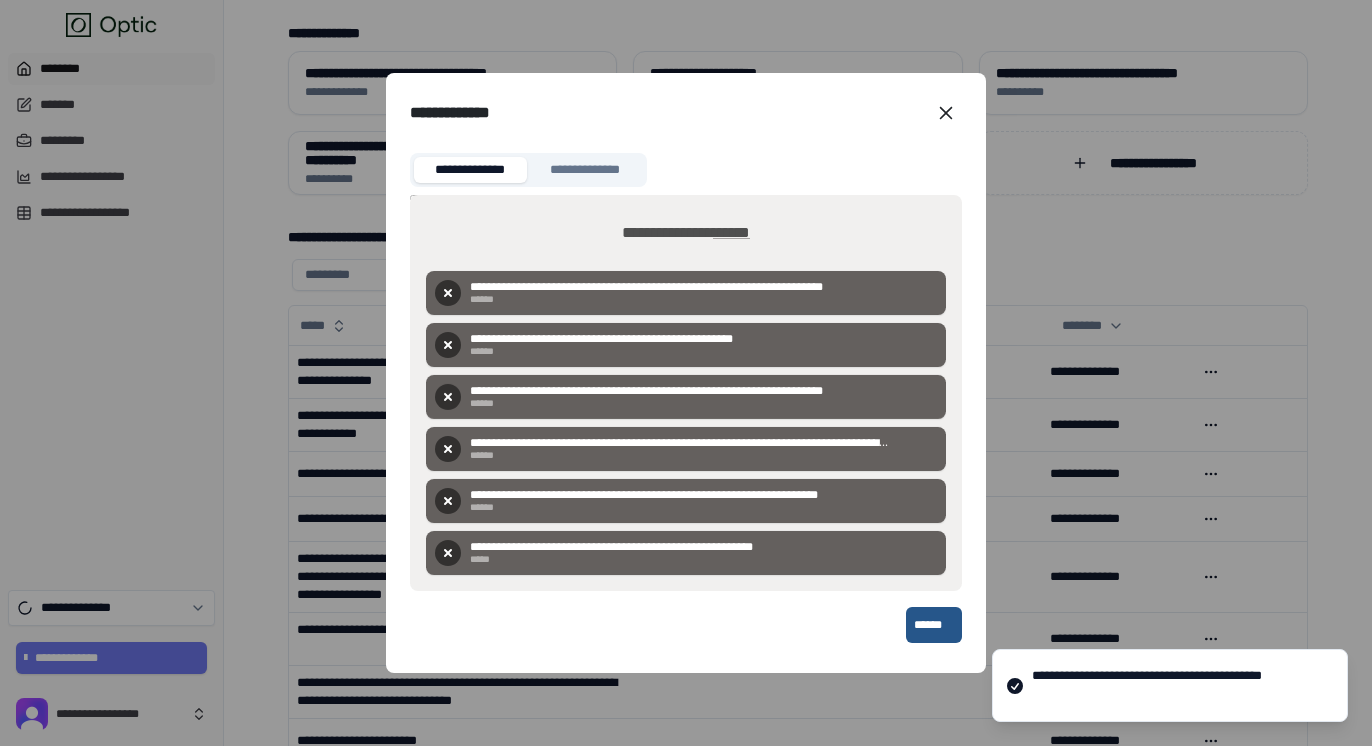 click on "******" at bounding box center [731, 232] 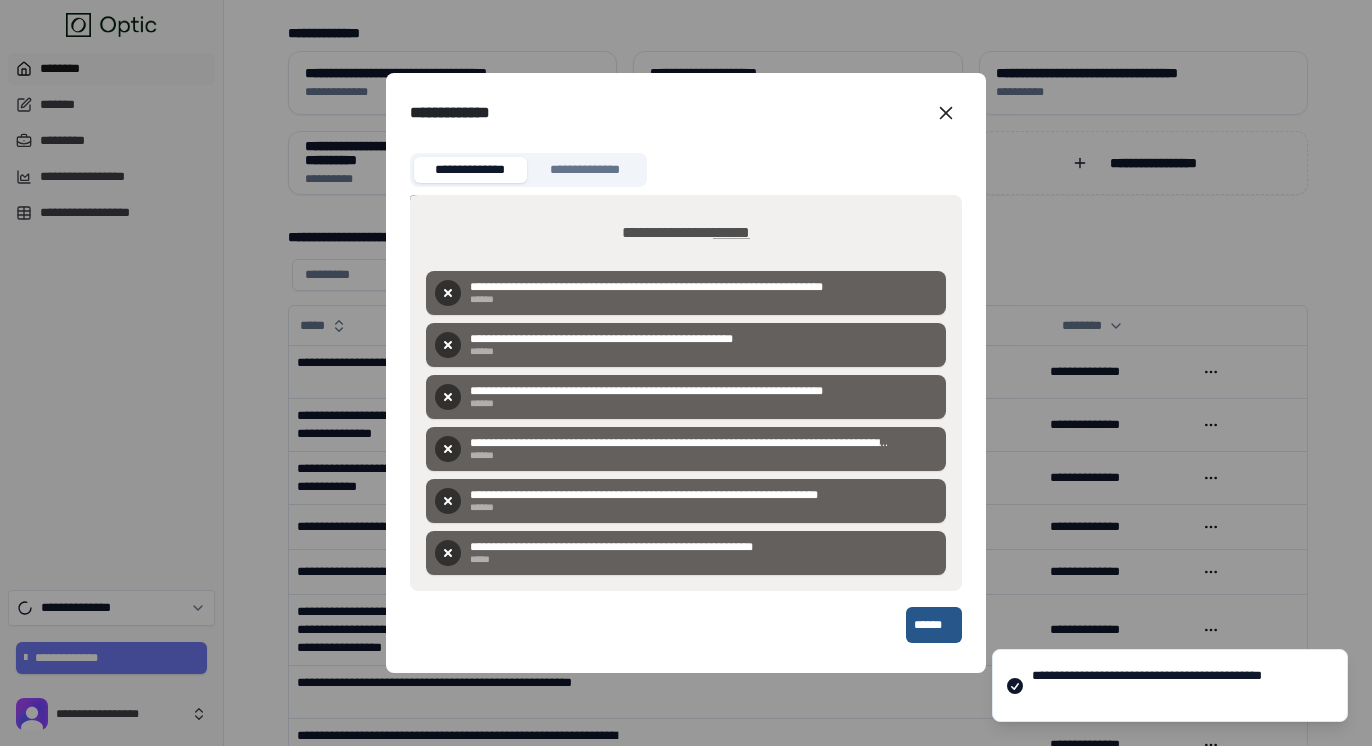 type on "**********" 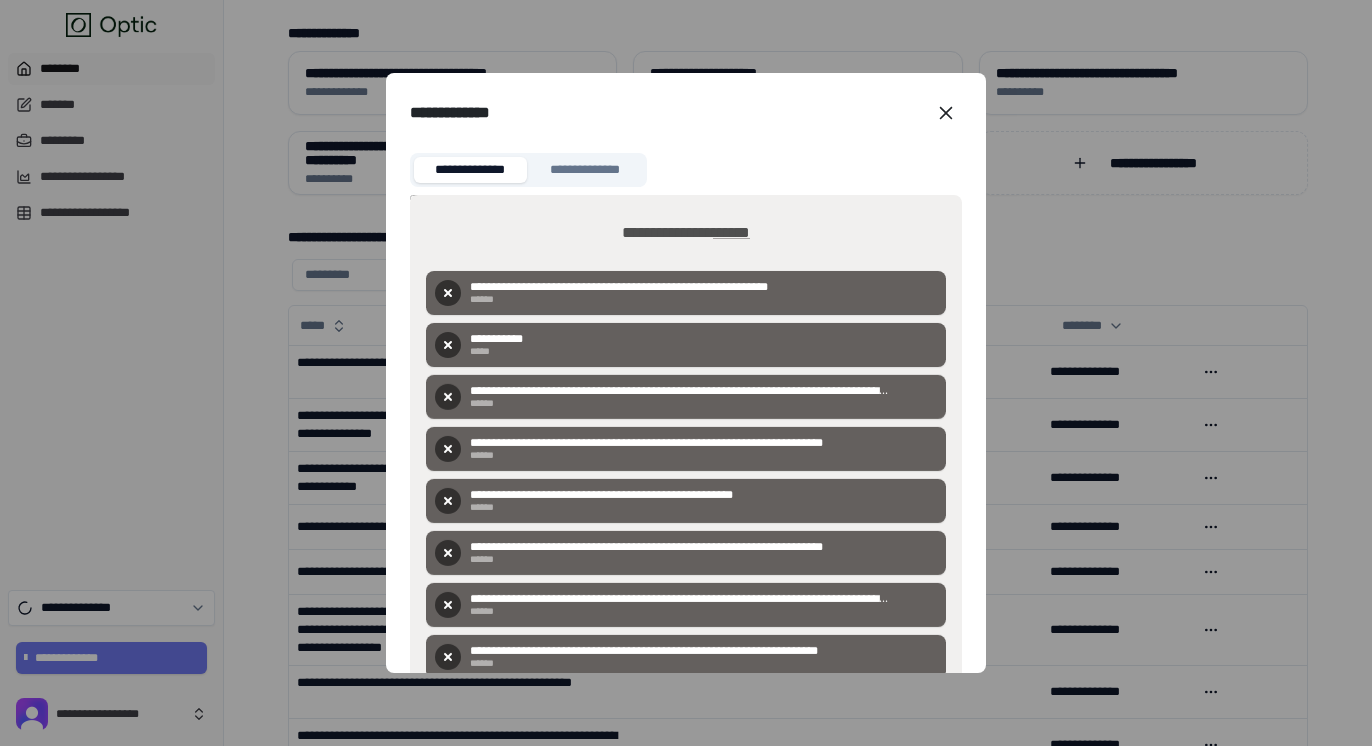 scroll, scrollTop: 126, scrollLeft: 0, axis: vertical 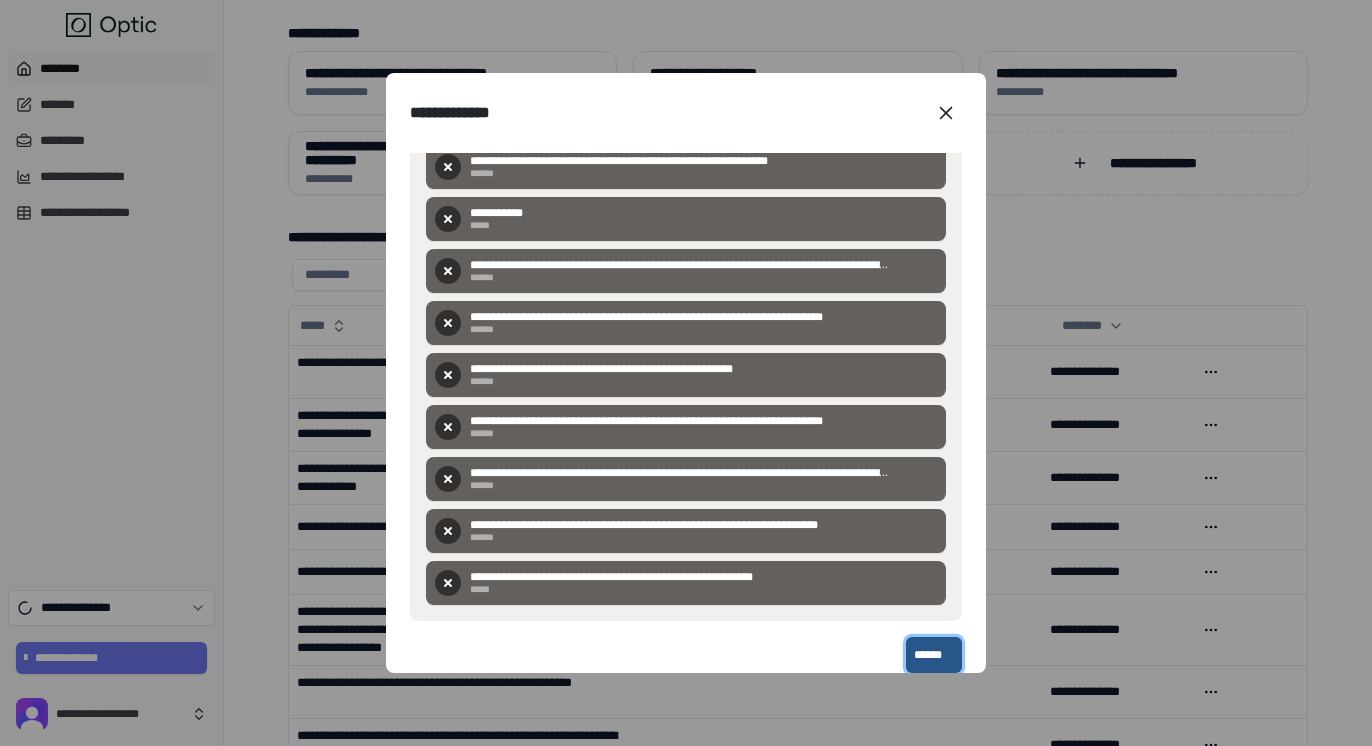 click on "******" at bounding box center [934, 655] 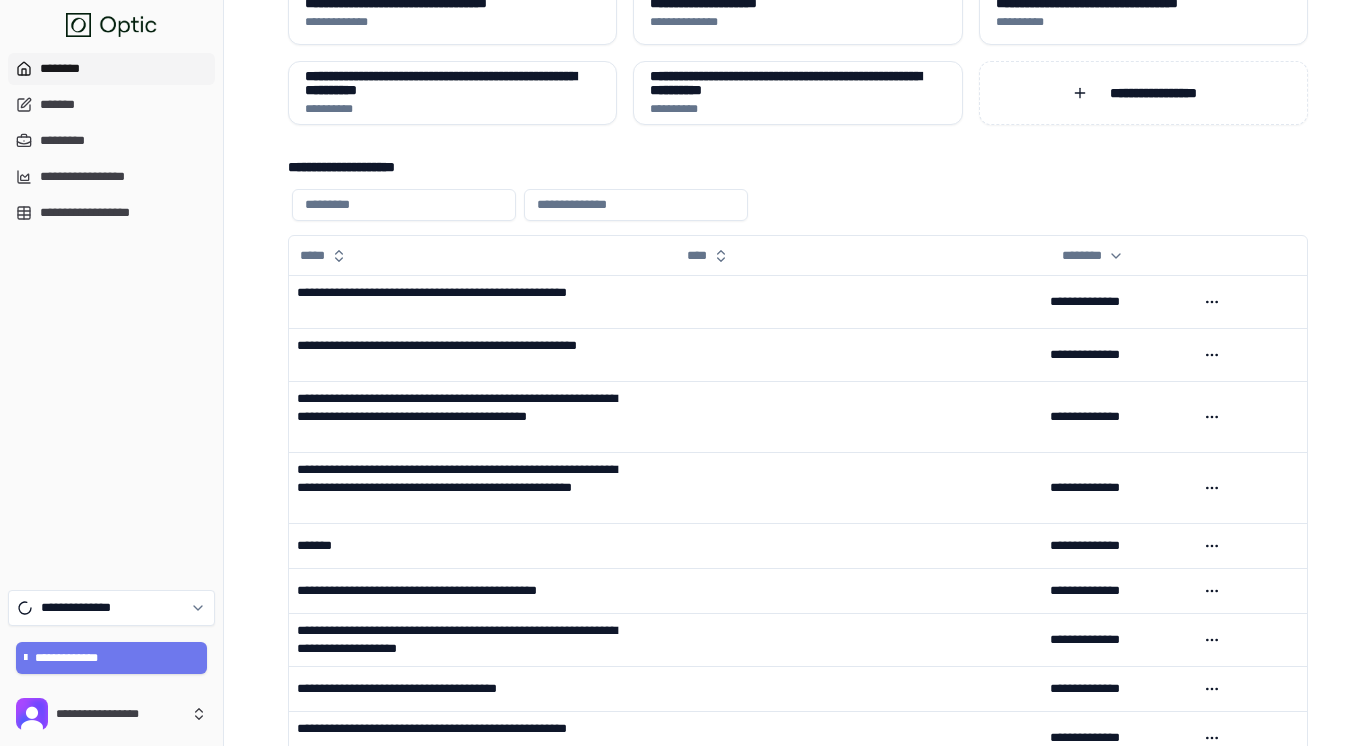 scroll, scrollTop: 68, scrollLeft: 0, axis: vertical 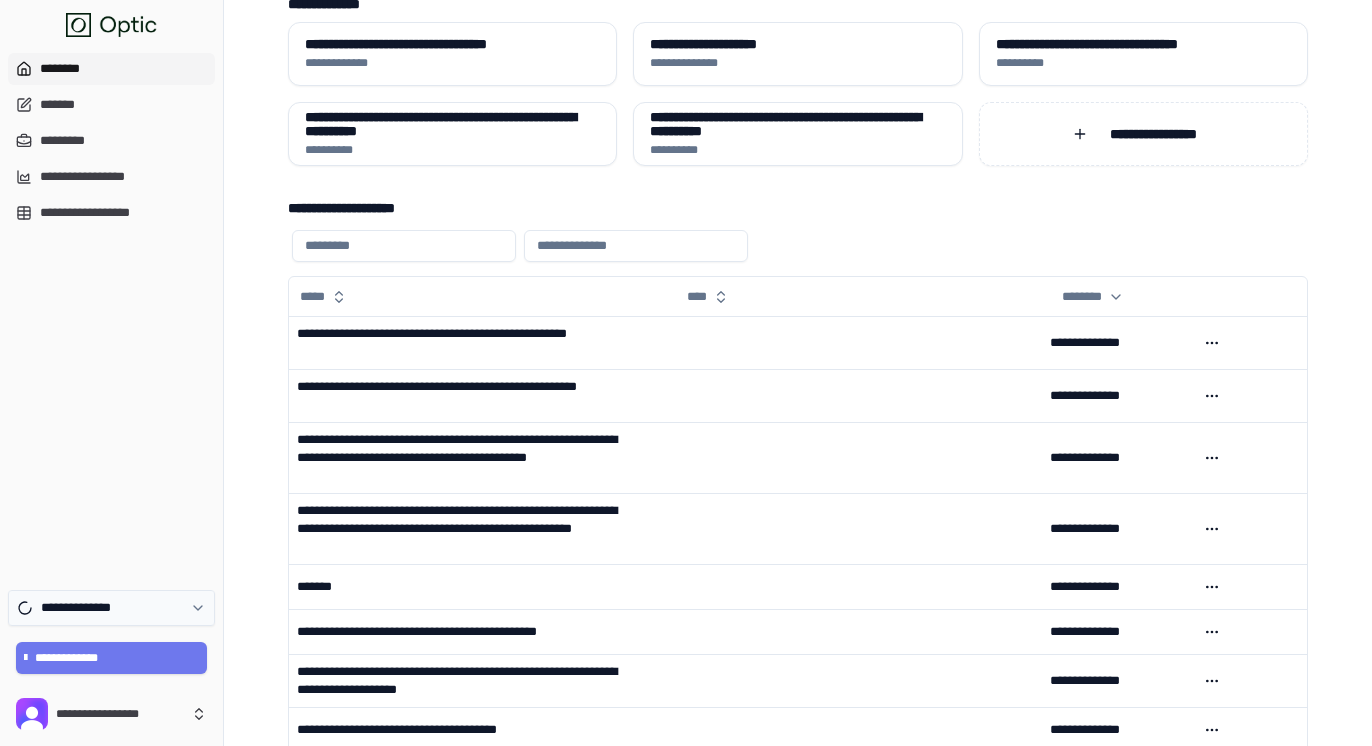 click on "**********" at bounding box center [111, 608] 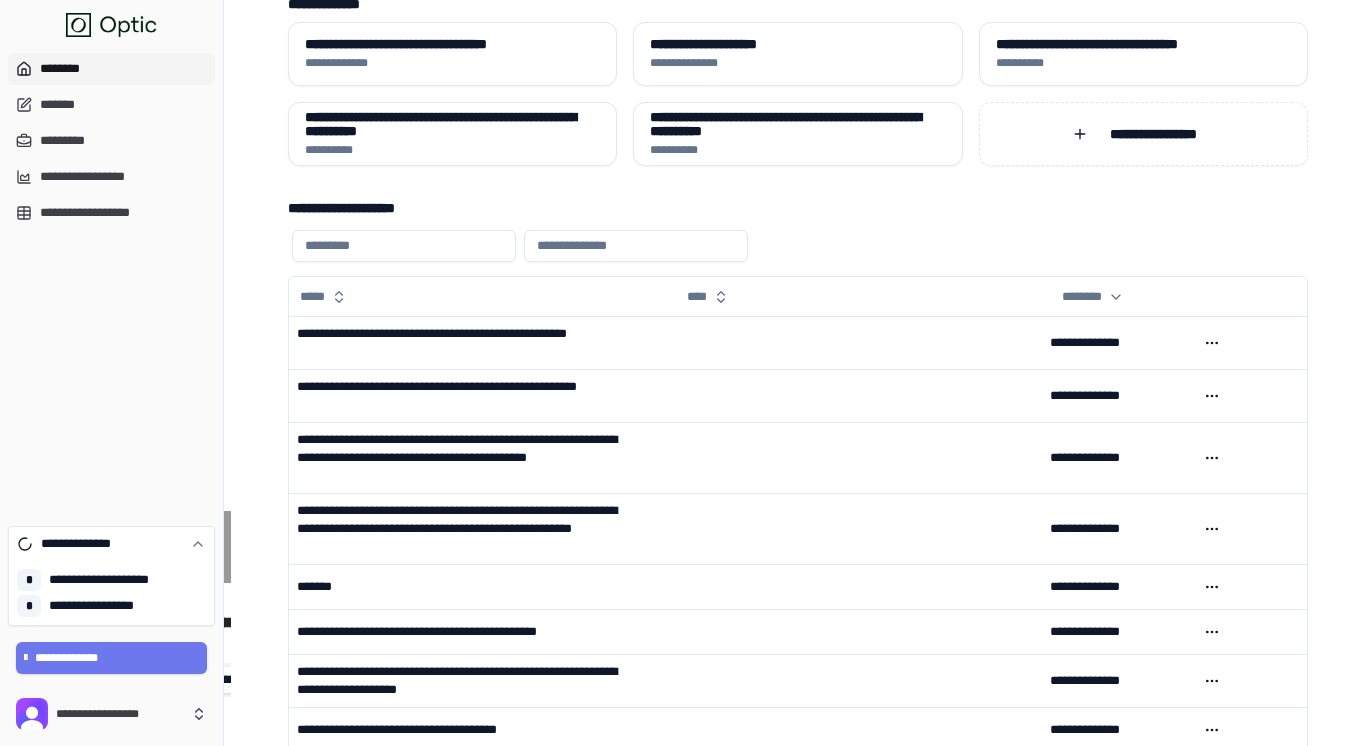 click on "**********" at bounding box center [111, 281] 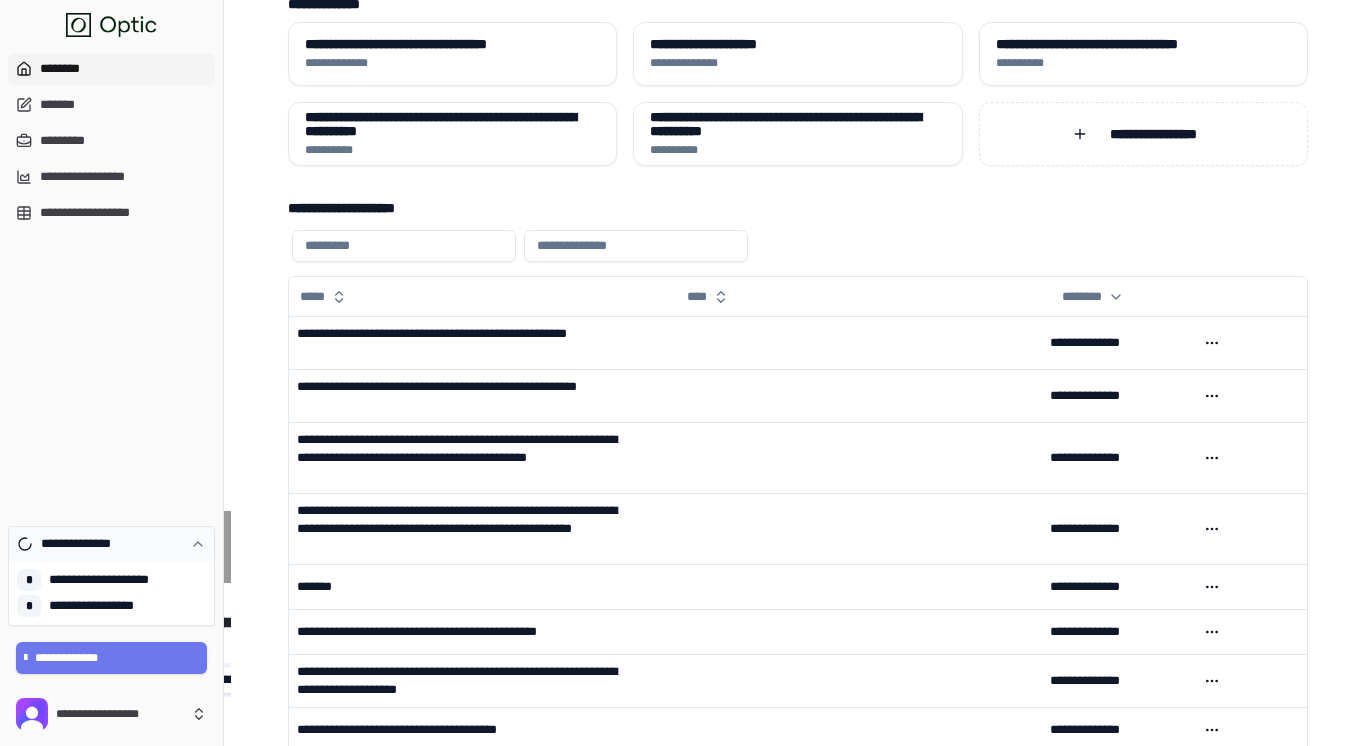 click 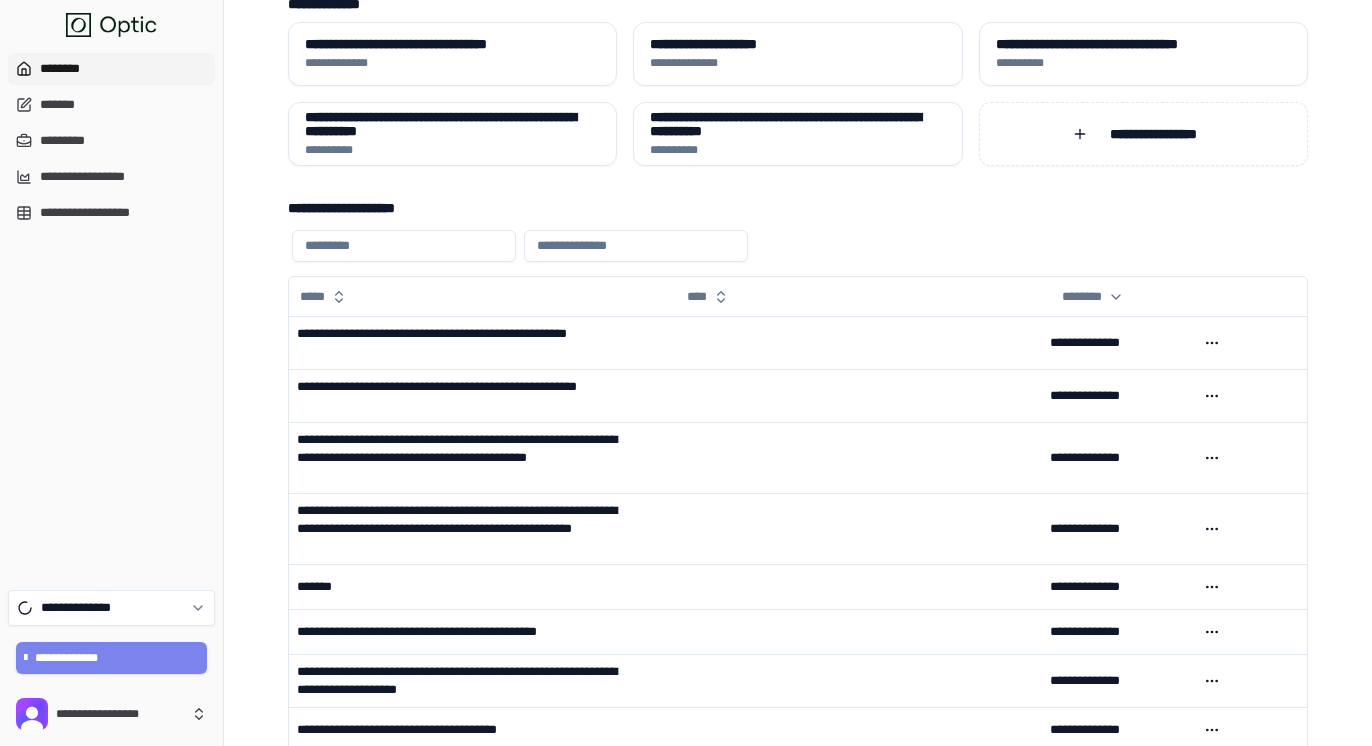 click on "**********" at bounding box center [112, 658] 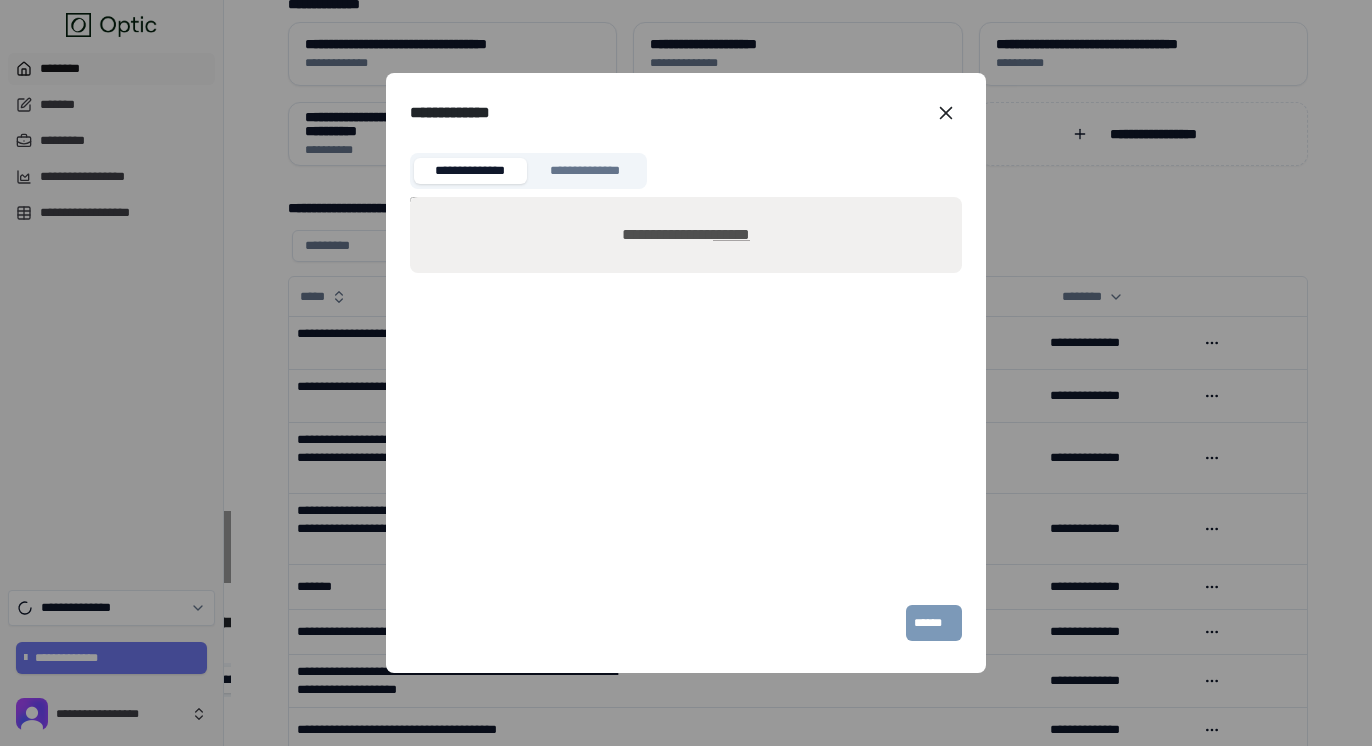 click on "******" at bounding box center [731, 234] 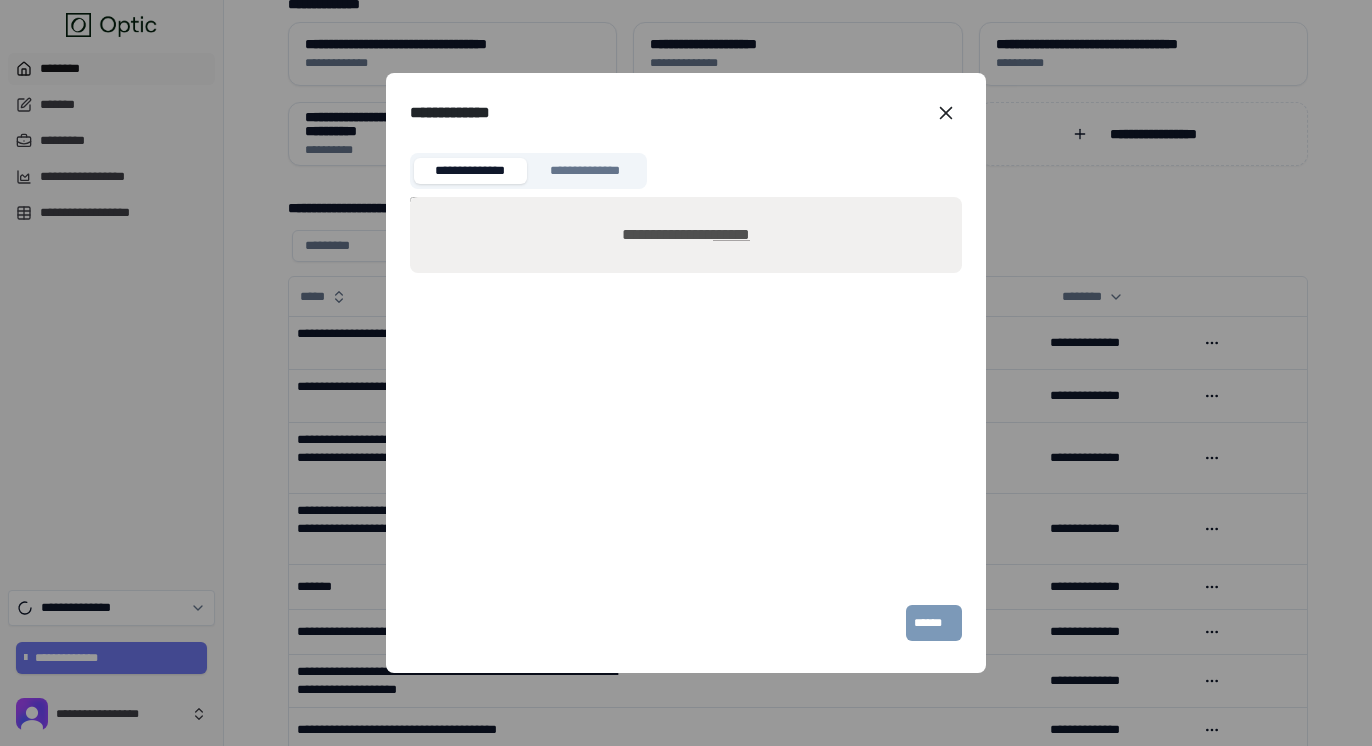 type on "**********" 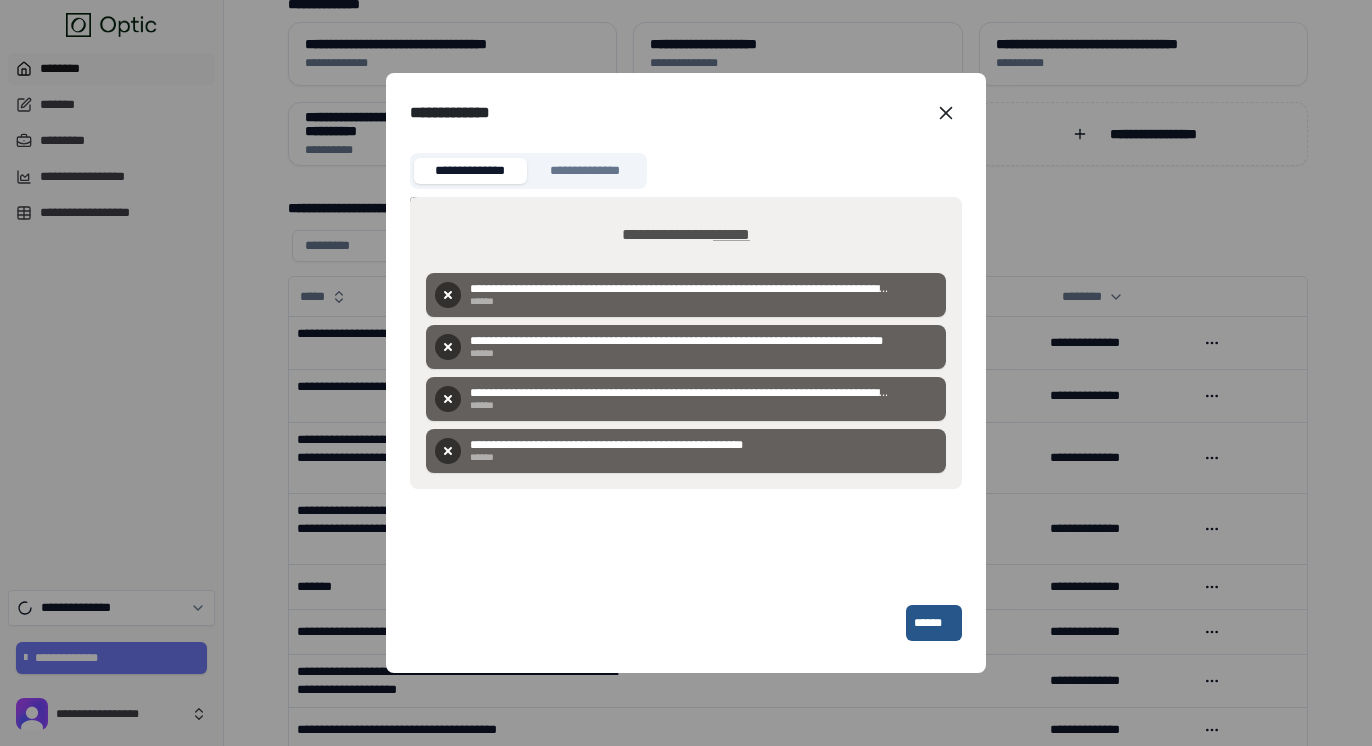 click on "******" at bounding box center [731, 234] 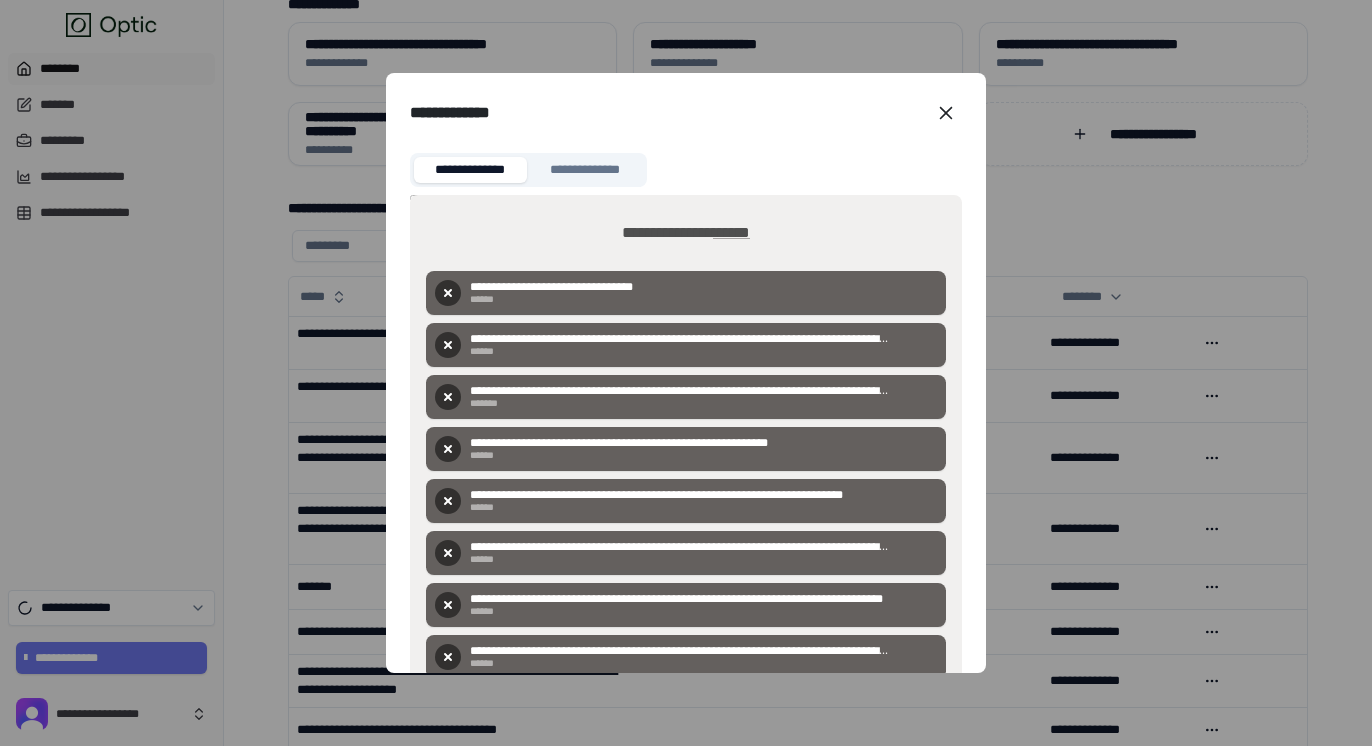 click on "******" at bounding box center [731, 232] 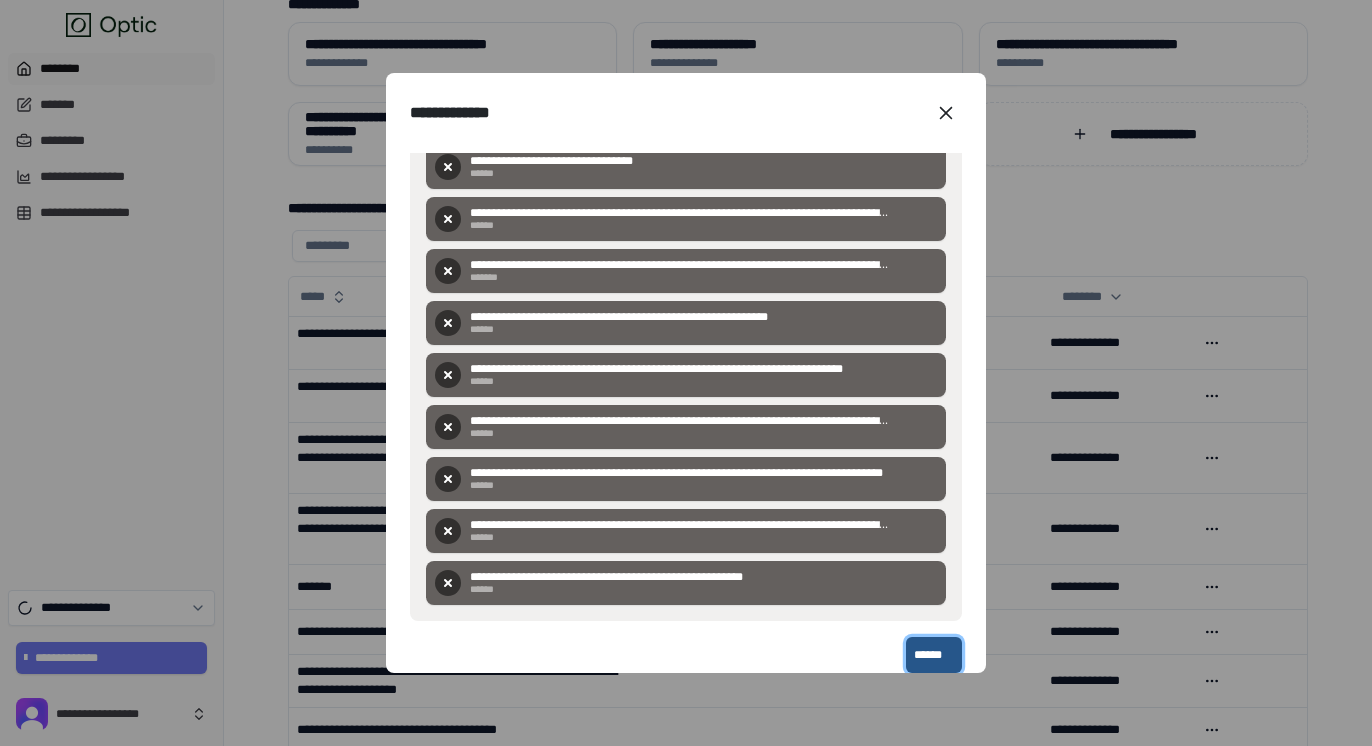 click on "******" at bounding box center [934, 655] 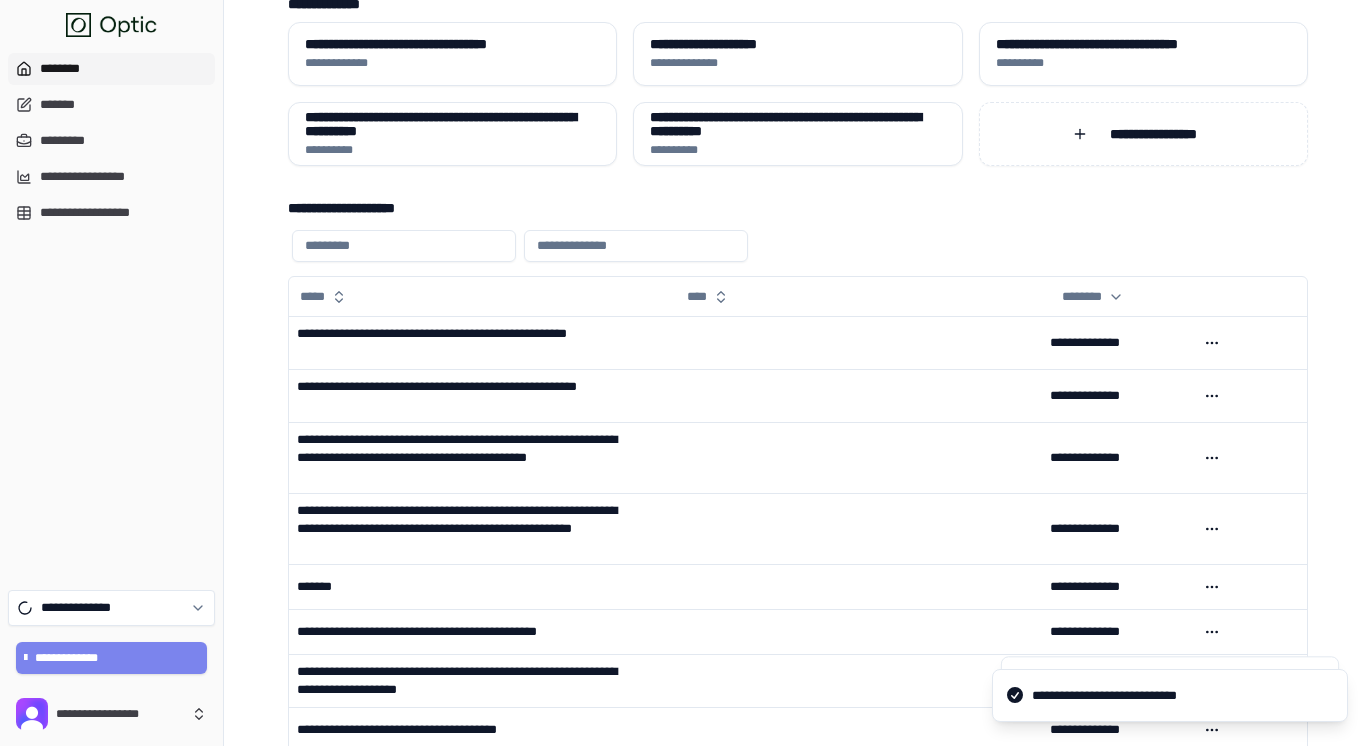 click on "**********" at bounding box center [112, 658] 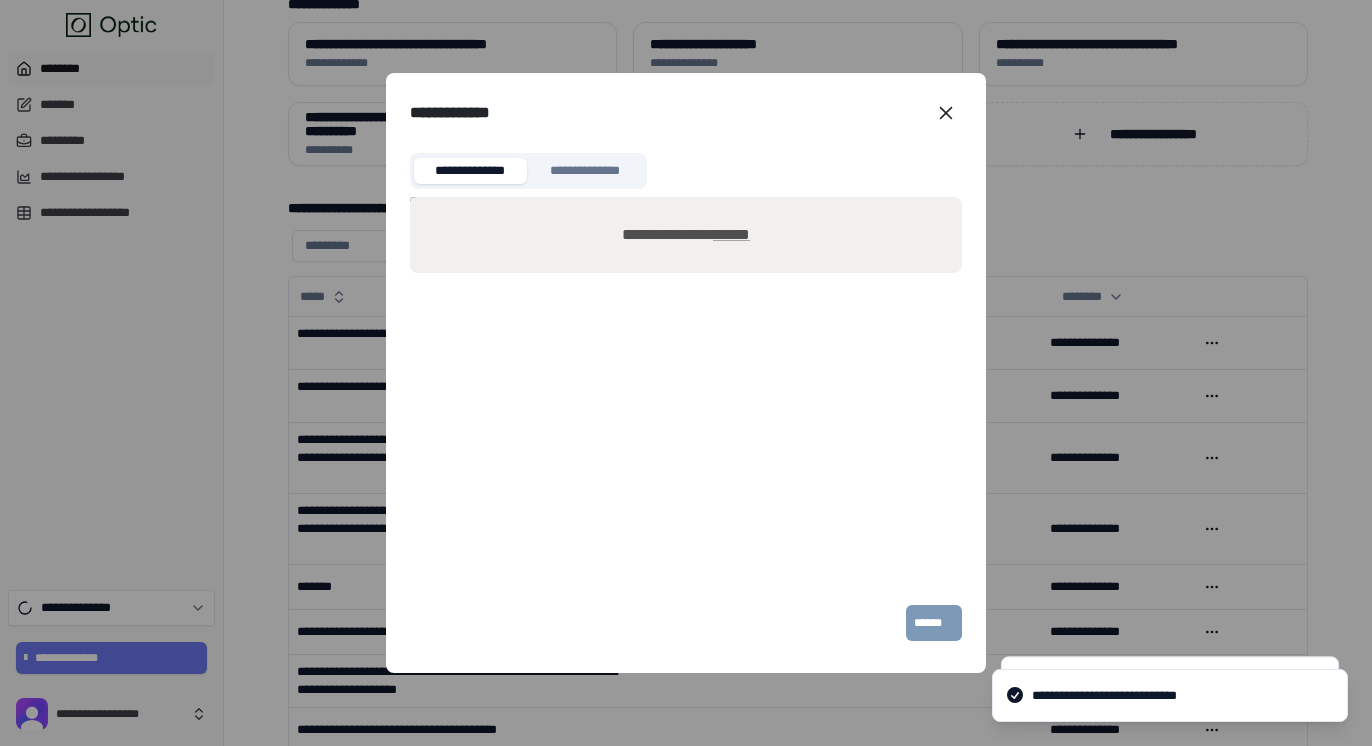 click on "******" at bounding box center (731, 234) 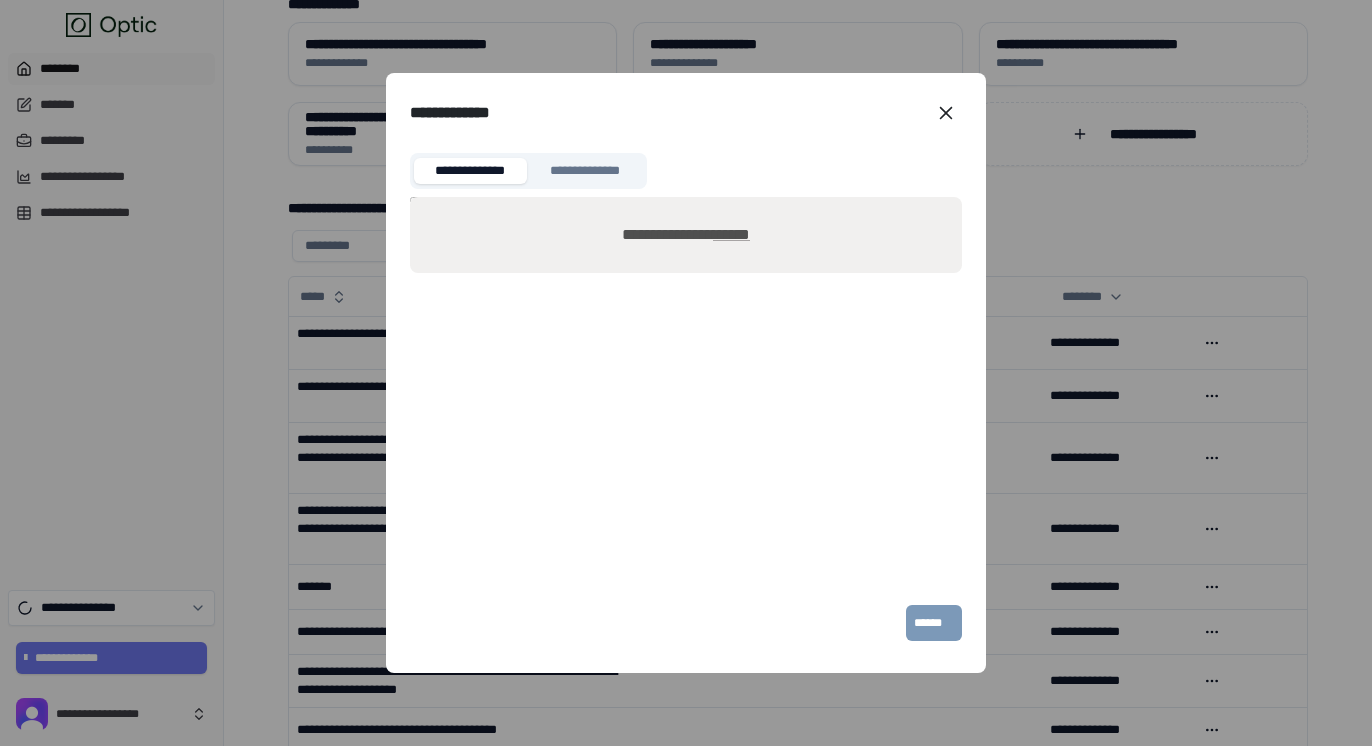 click 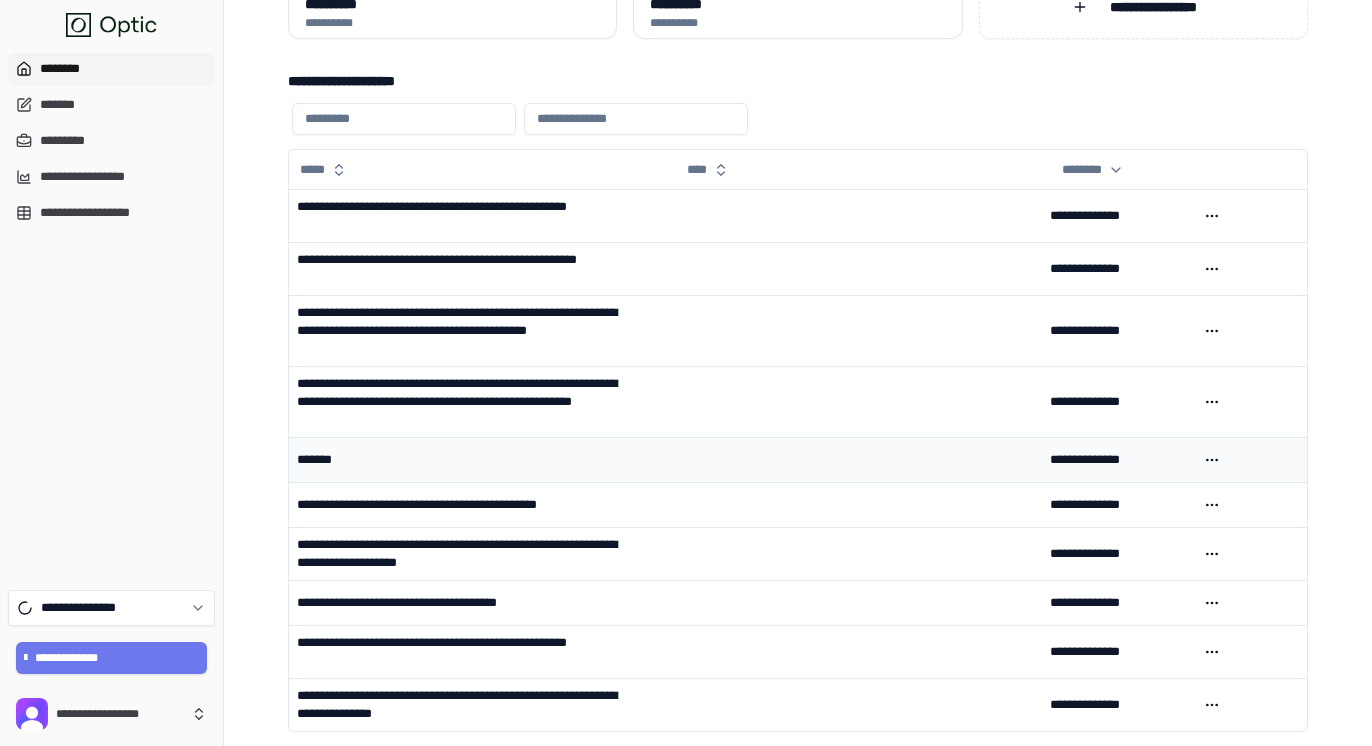 scroll, scrollTop: 100, scrollLeft: 0, axis: vertical 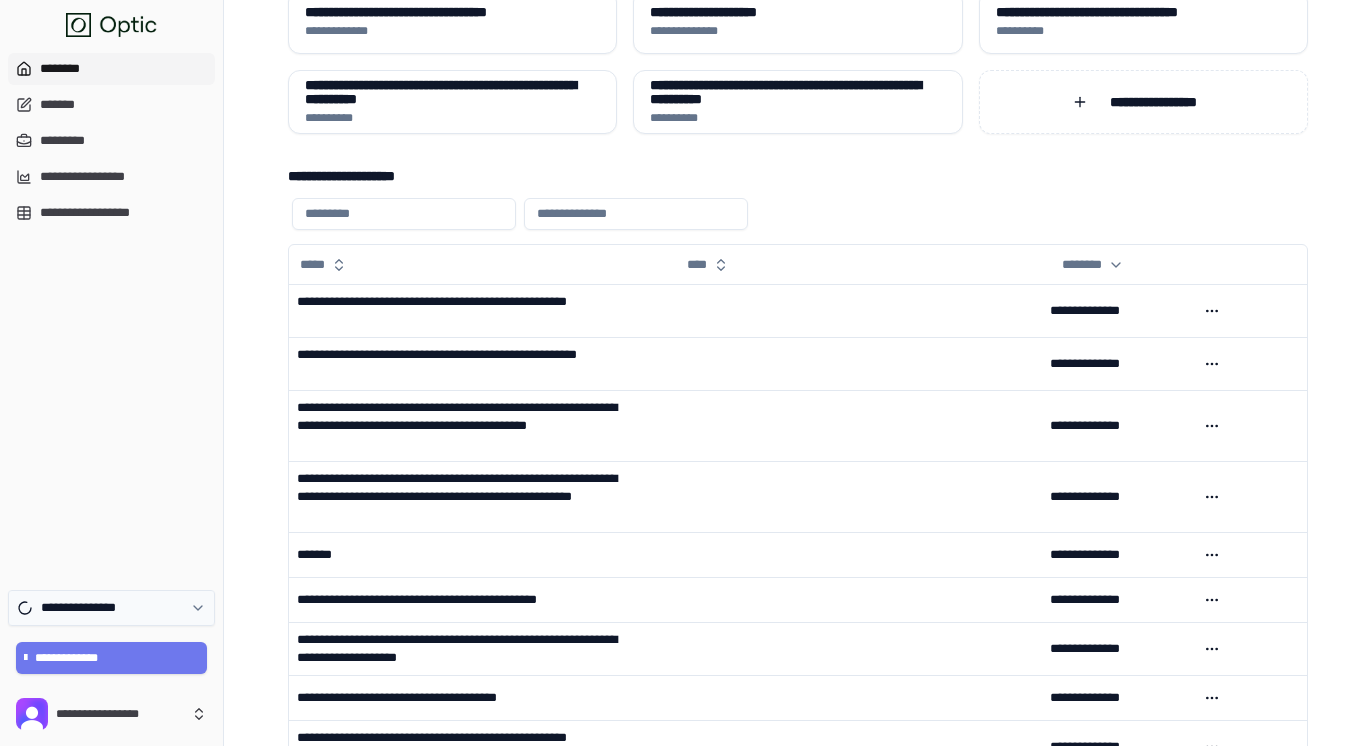 click 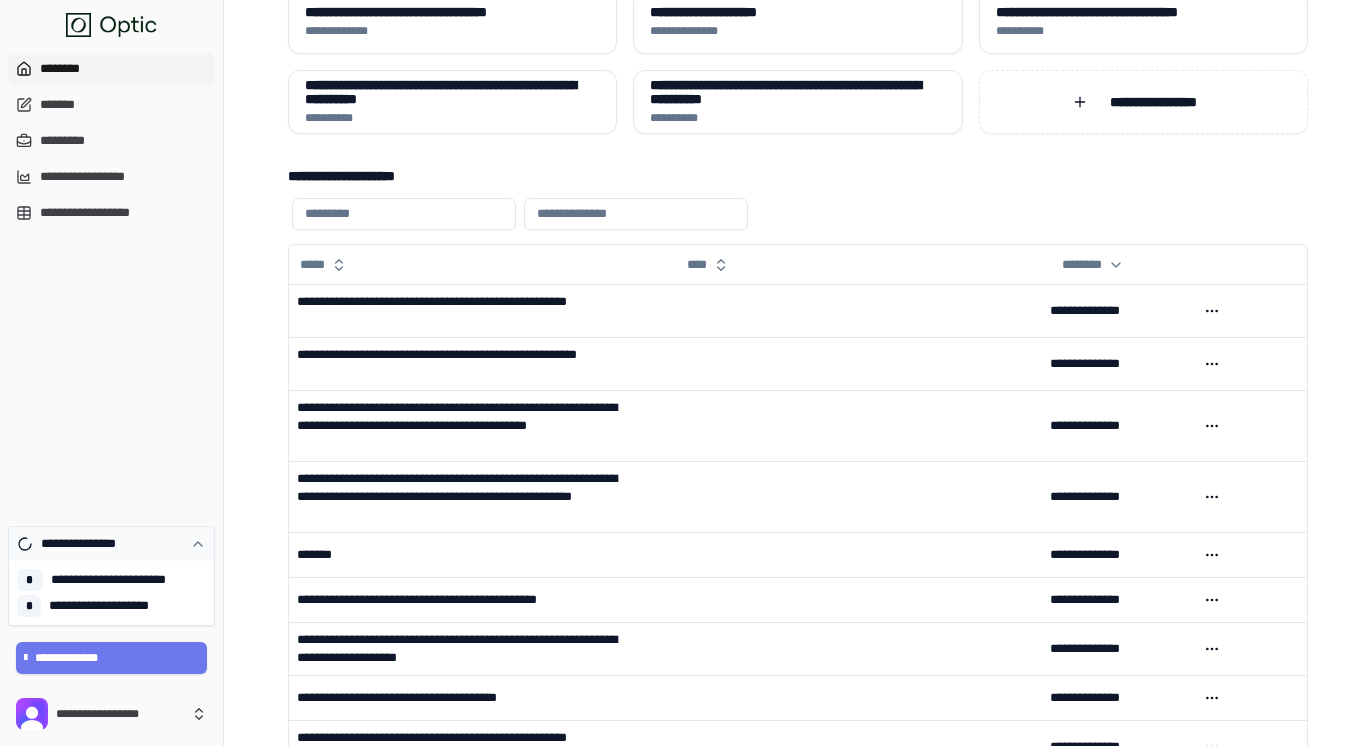 click on "**********" at bounding box center (111, 544) 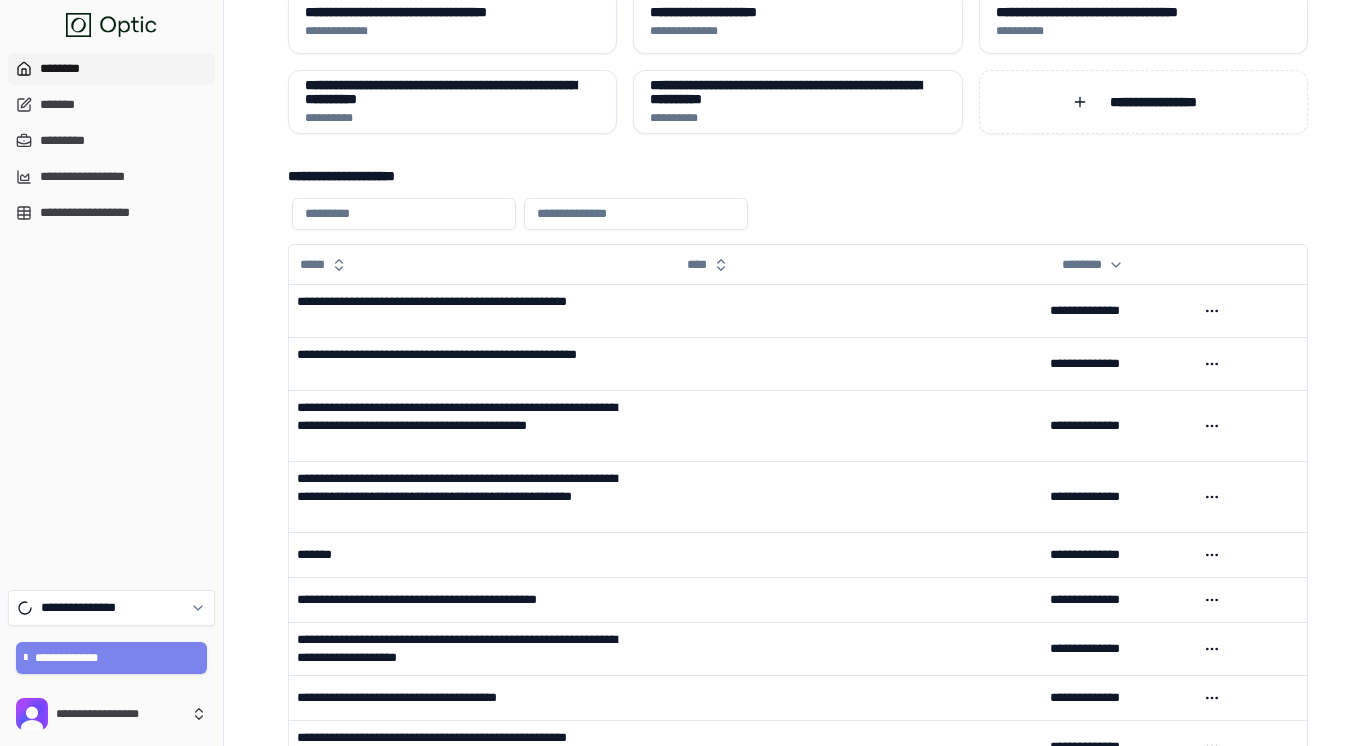 click on "**********" at bounding box center [112, 658] 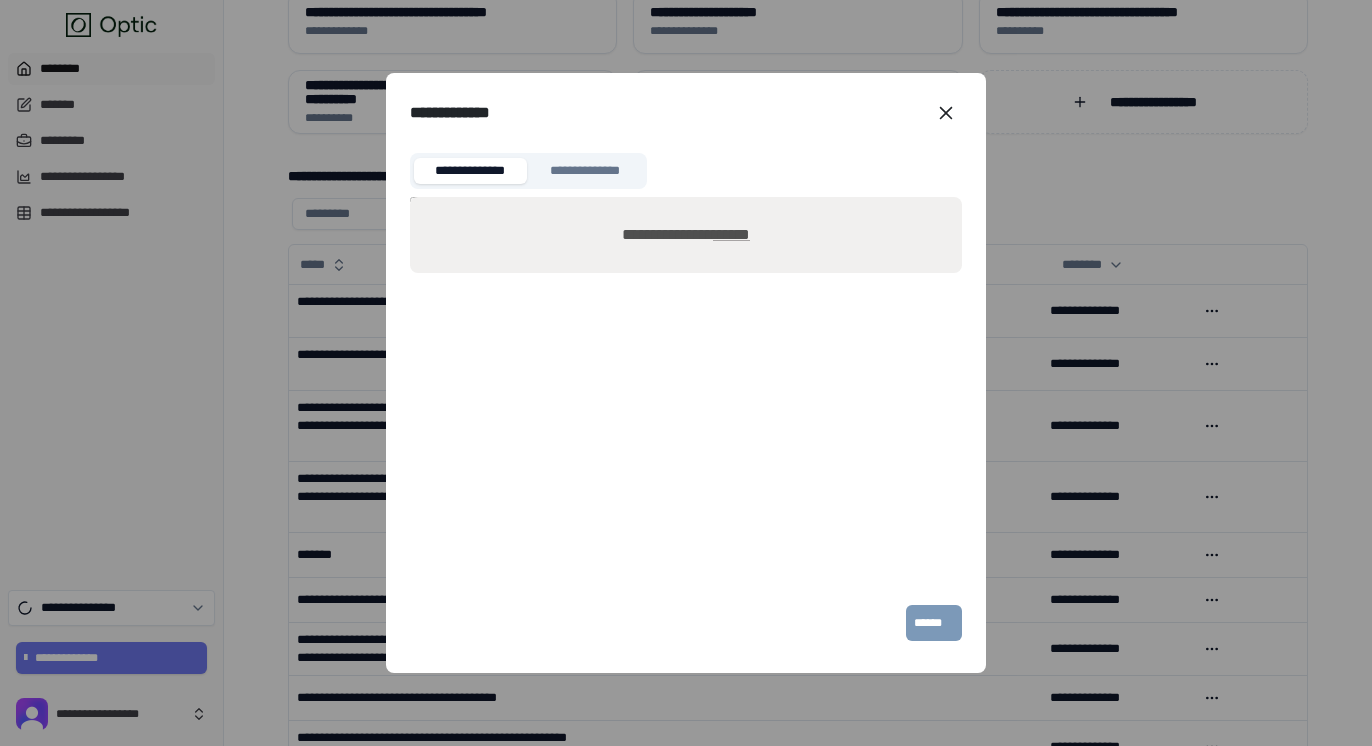 click on "******" at bounding box center [731, 234] 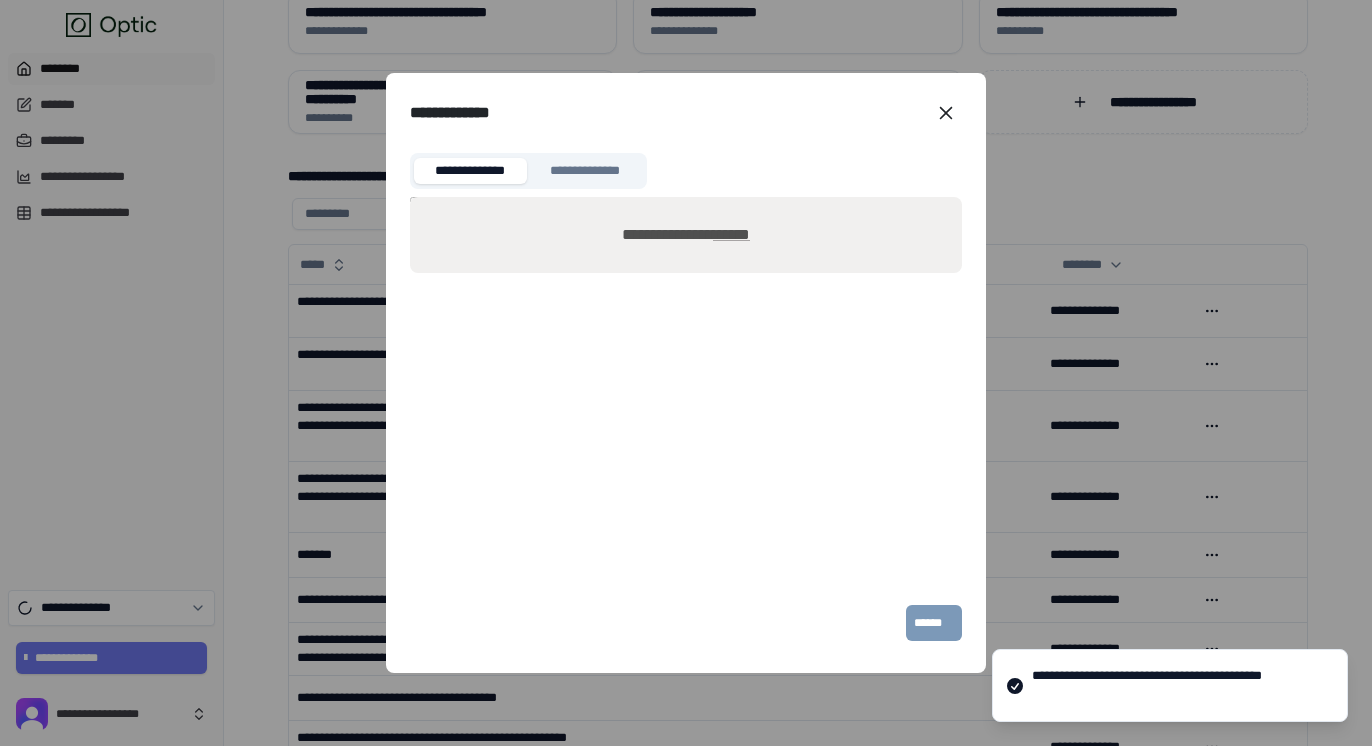type on "**********" 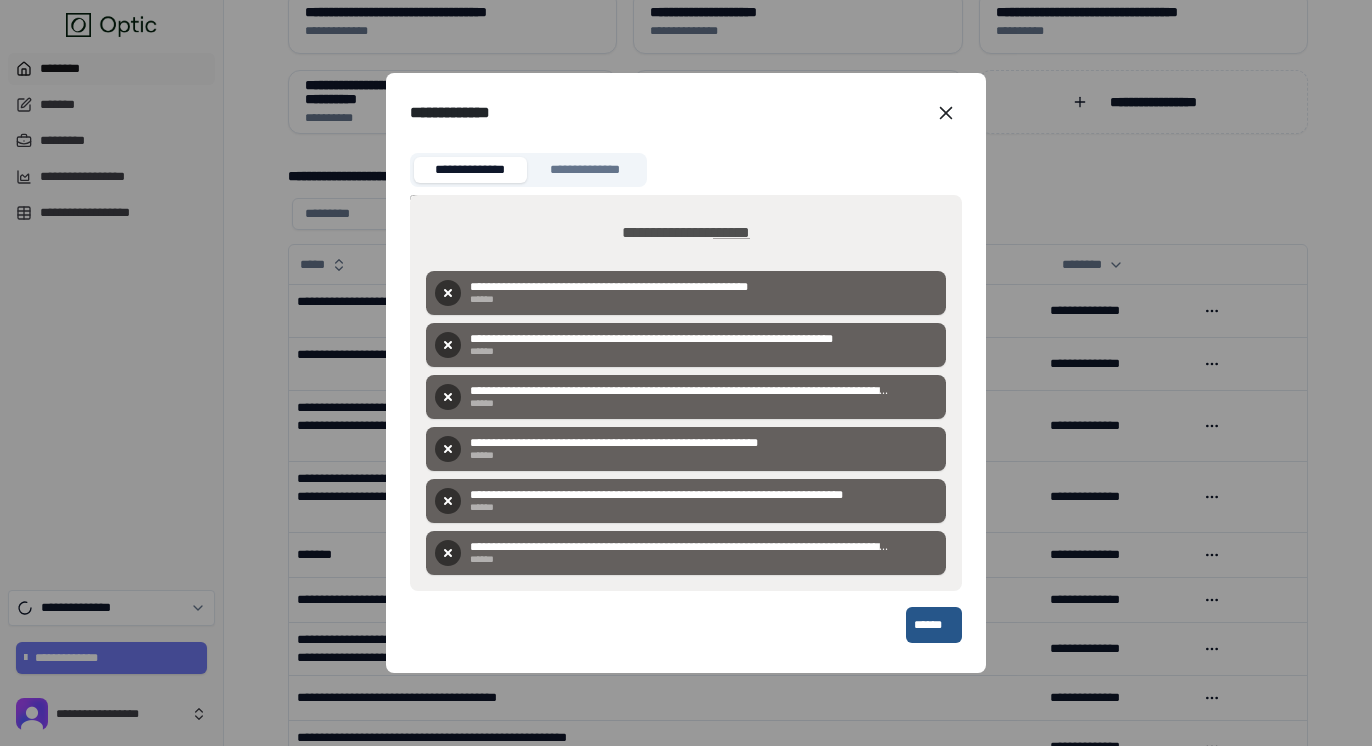 click on "******" at bounding box center [731, 232] 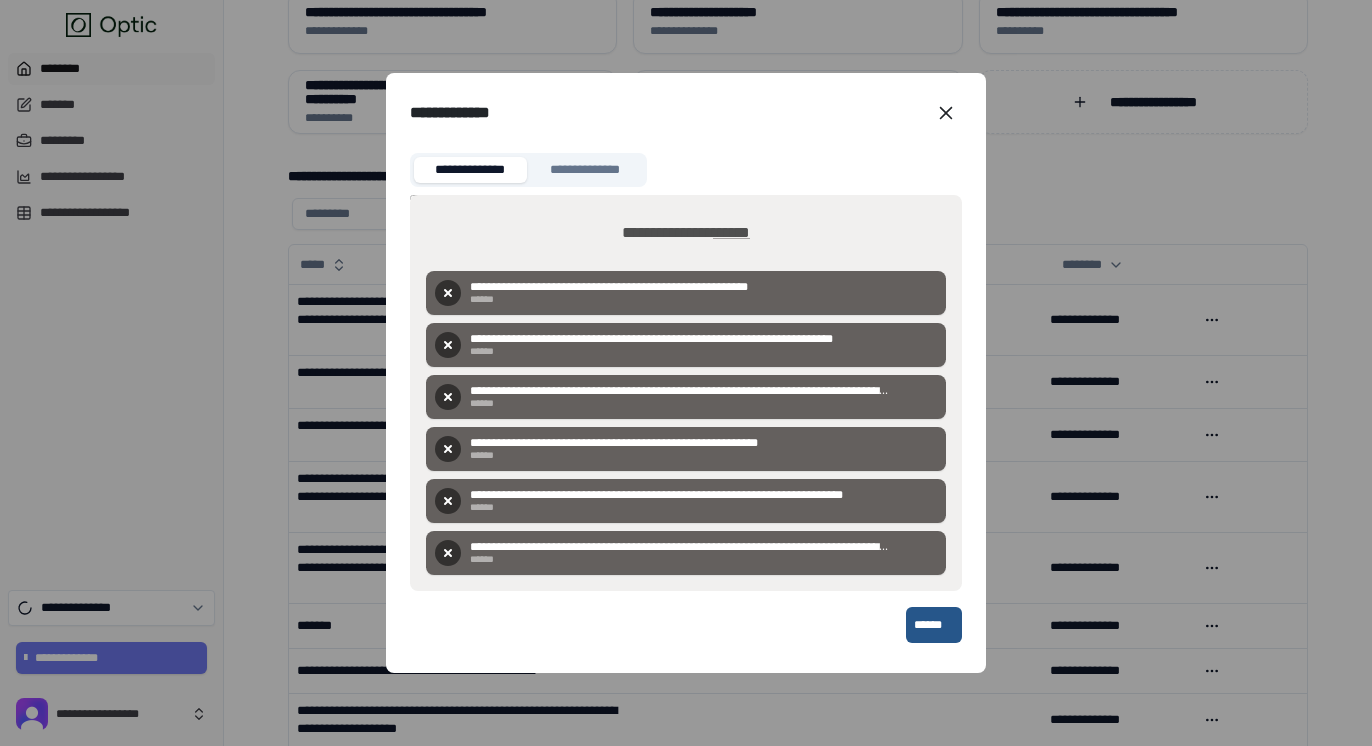 type on "**********" 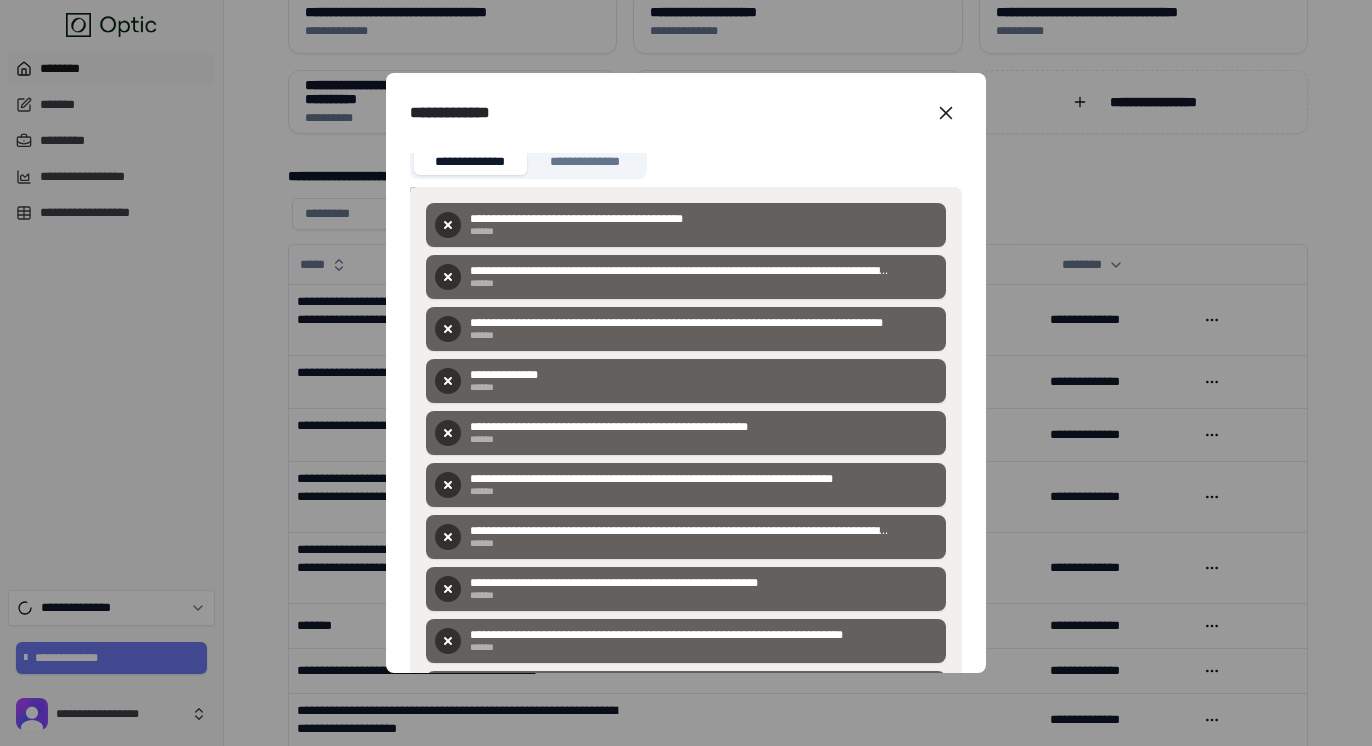 scroll, scrollTop: 118, scrollLeft: 0, axis: vertical 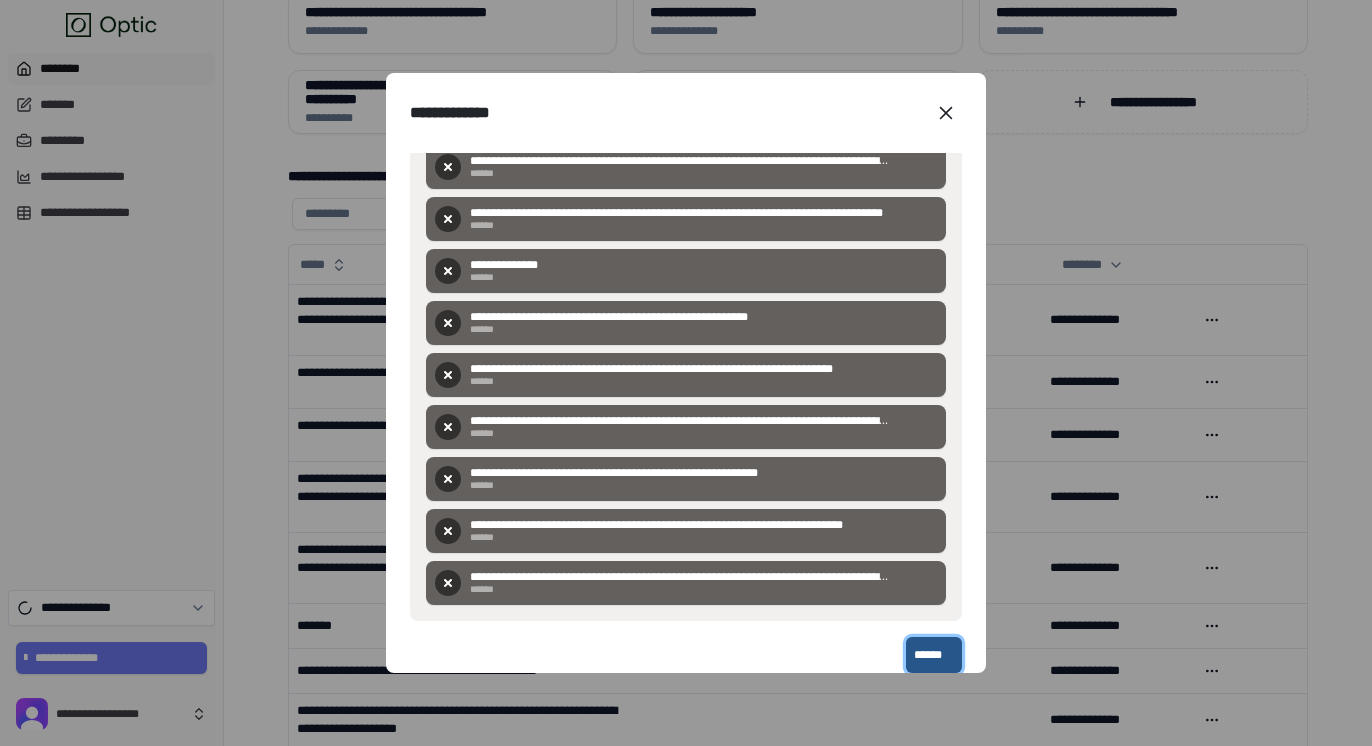 click on "******" at bounding box center [934, 655] 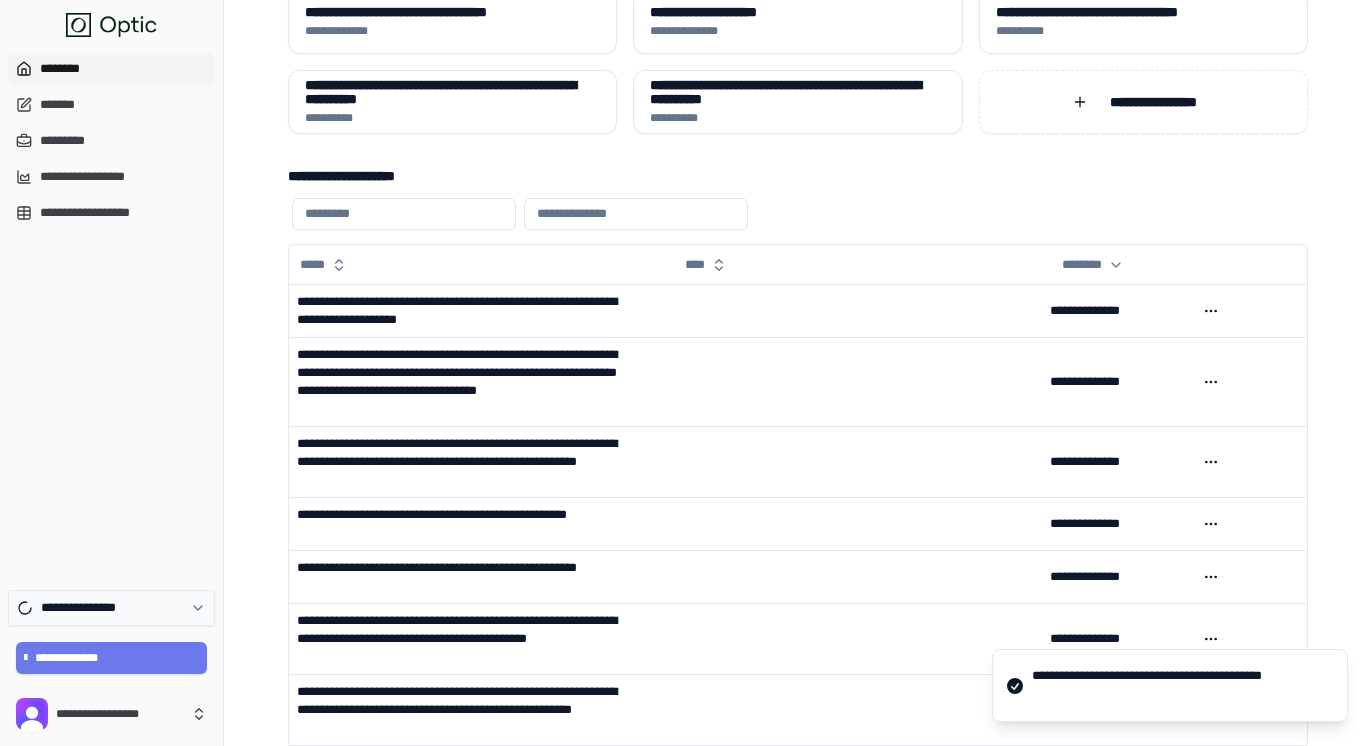 click 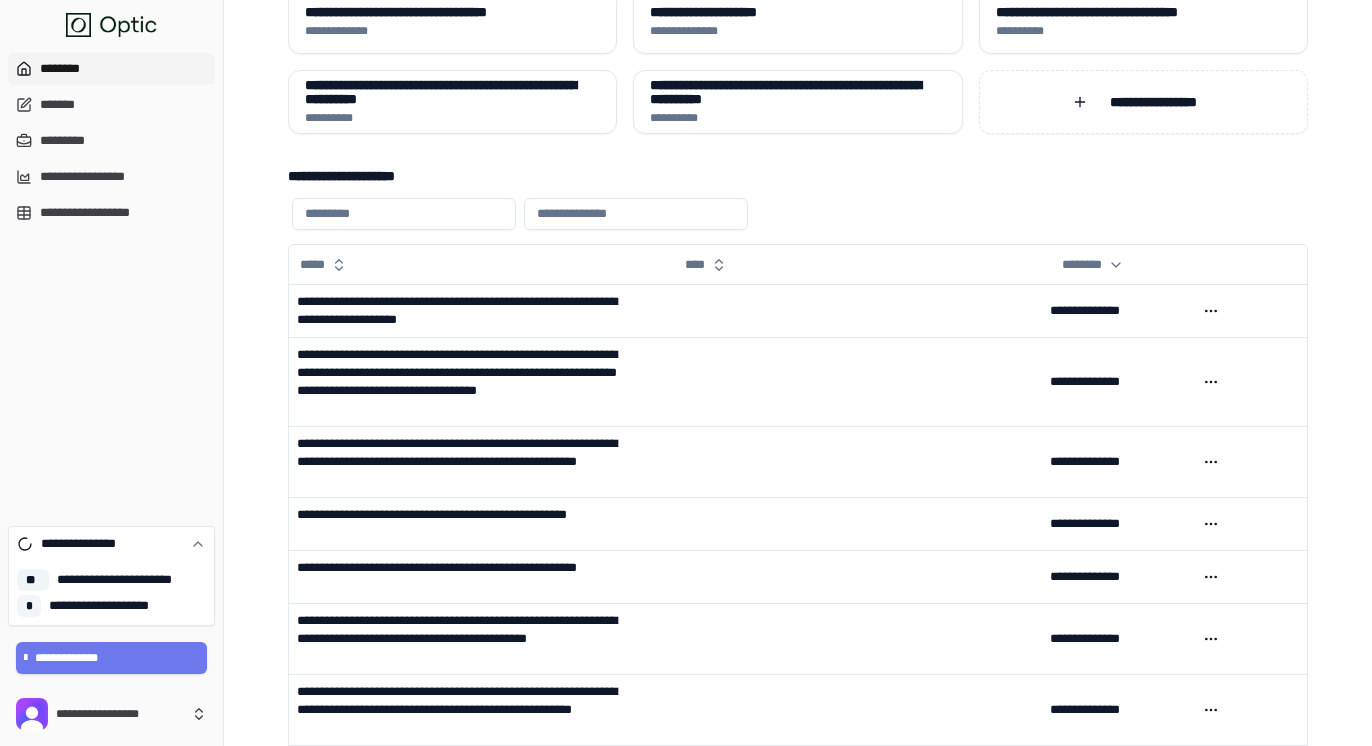 click on "**********" at bounding box center (131, 580) 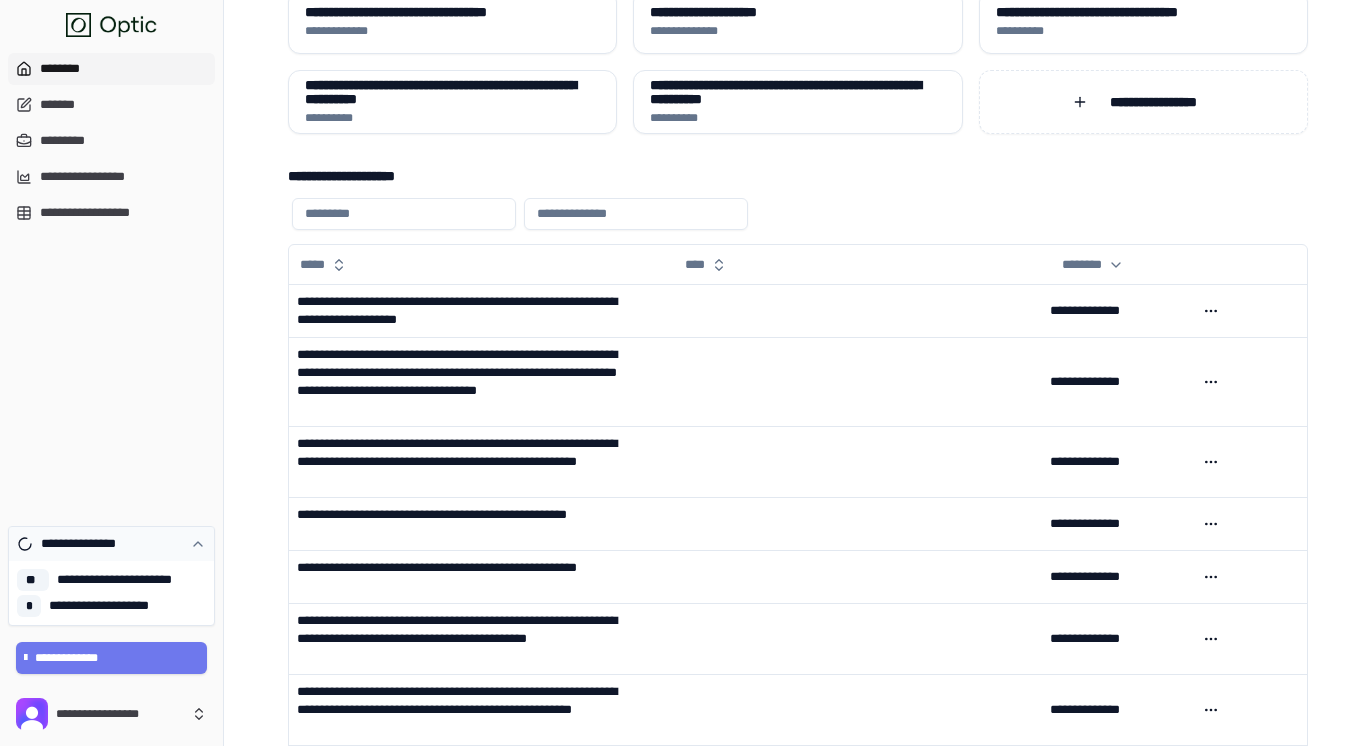 click 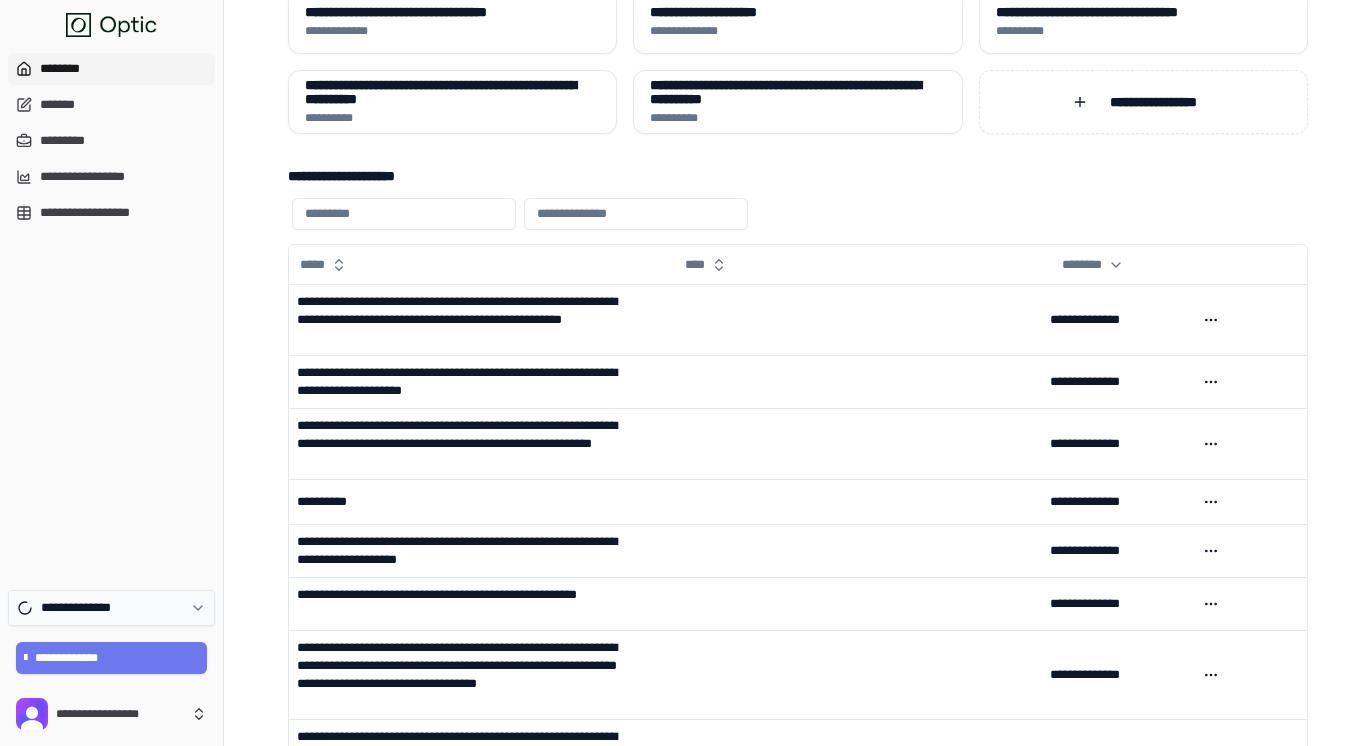 click 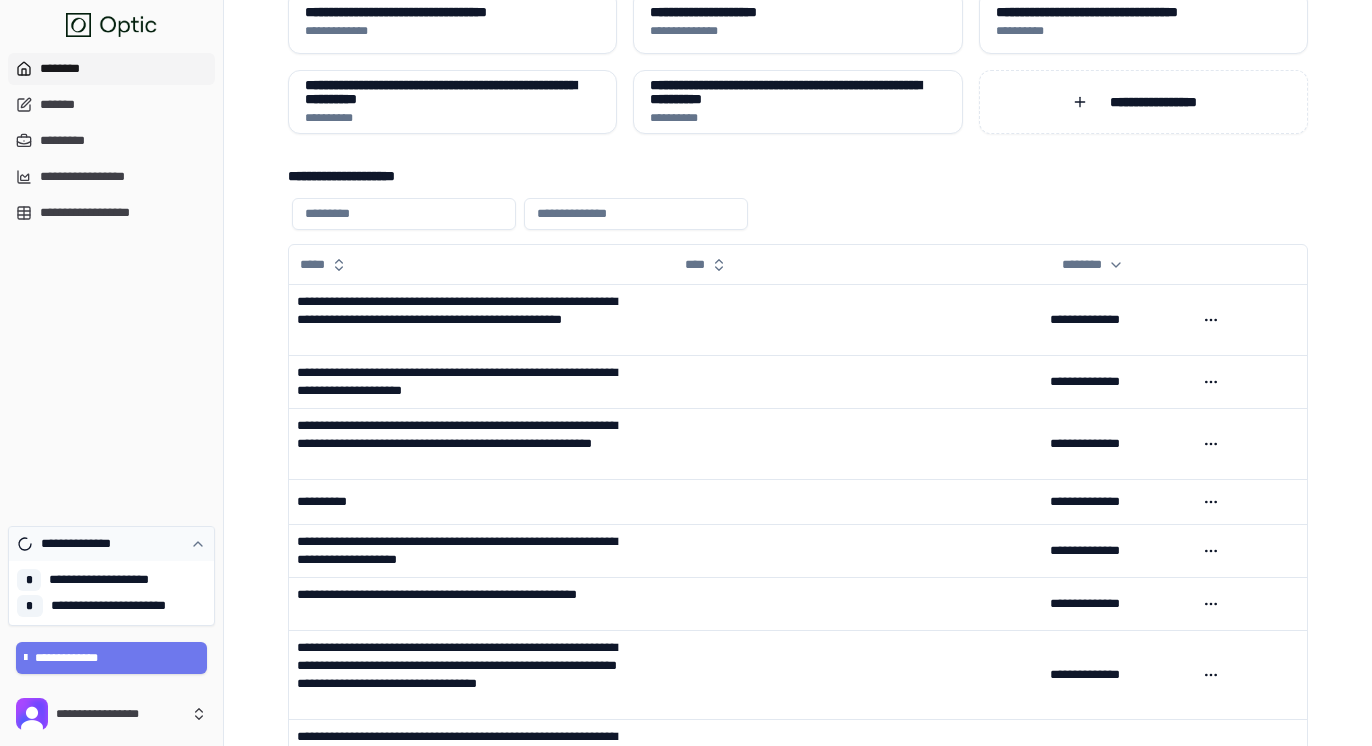 click 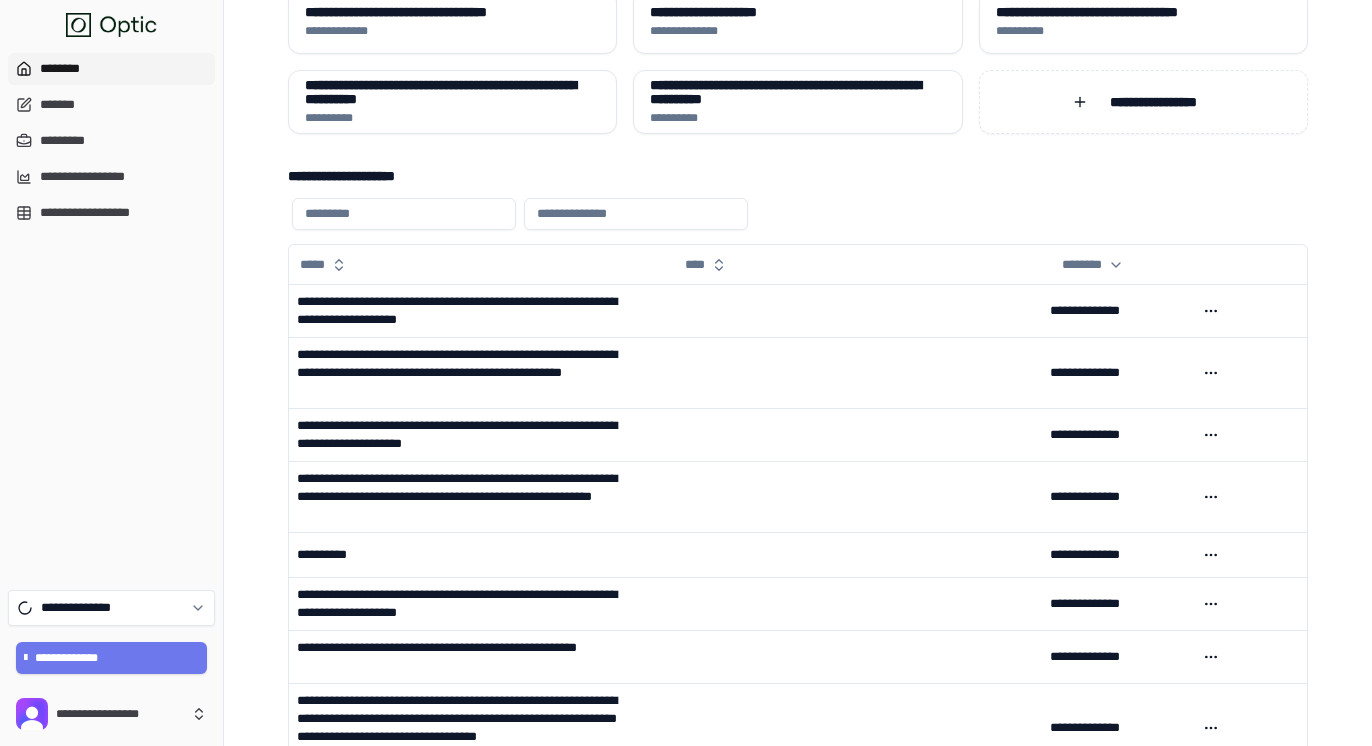 click on "**********" at bounding box center [111, 658] 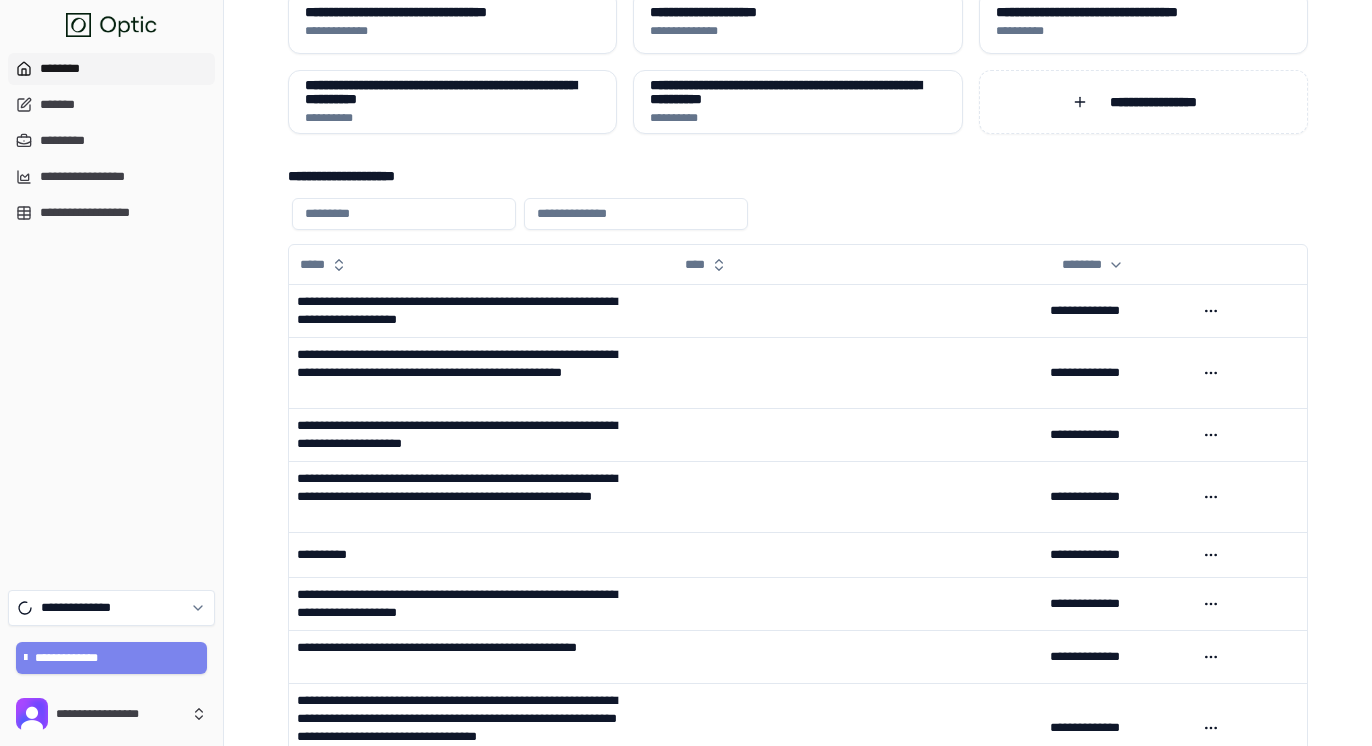 click on "**********" at bounding box center [112, 658] 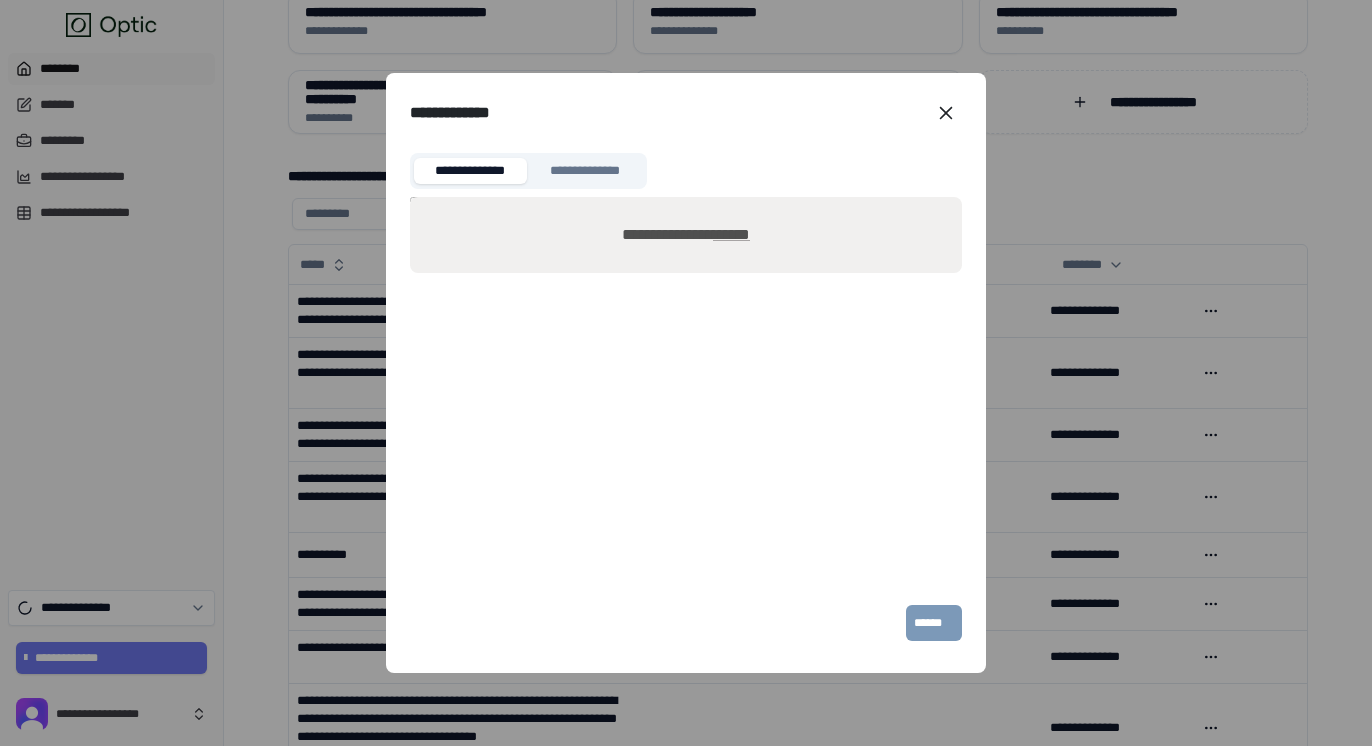 click on "******" at bounding box center (731, 234) 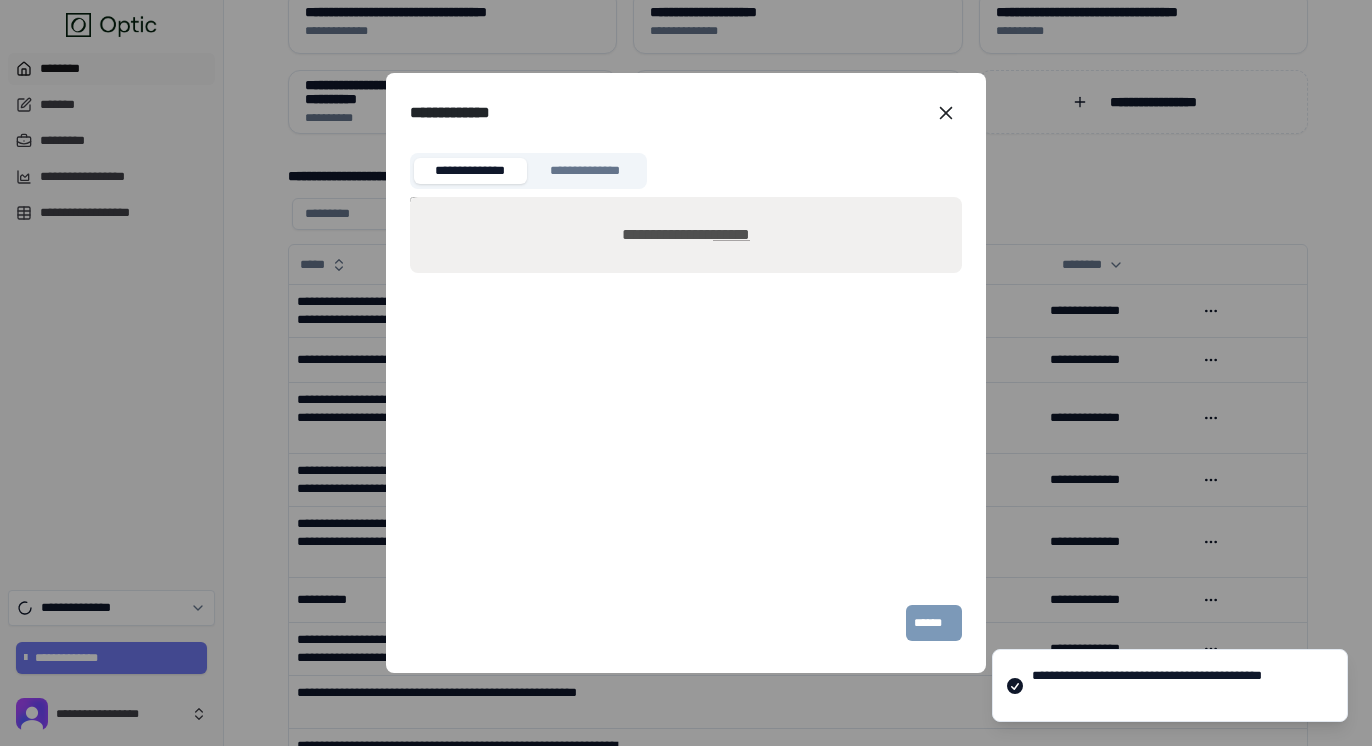 type on "**********" 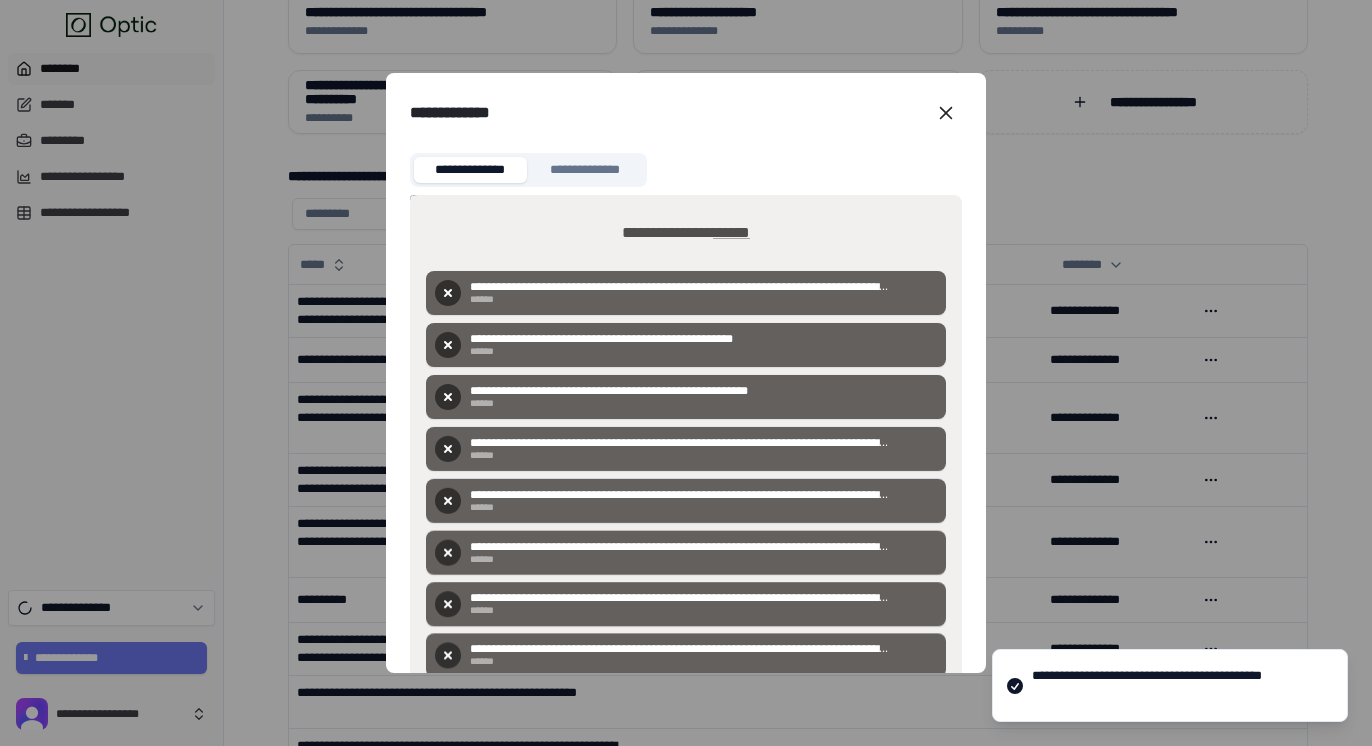scroll, scrollTop: 126, scrollLeft: 0, axis: vertical 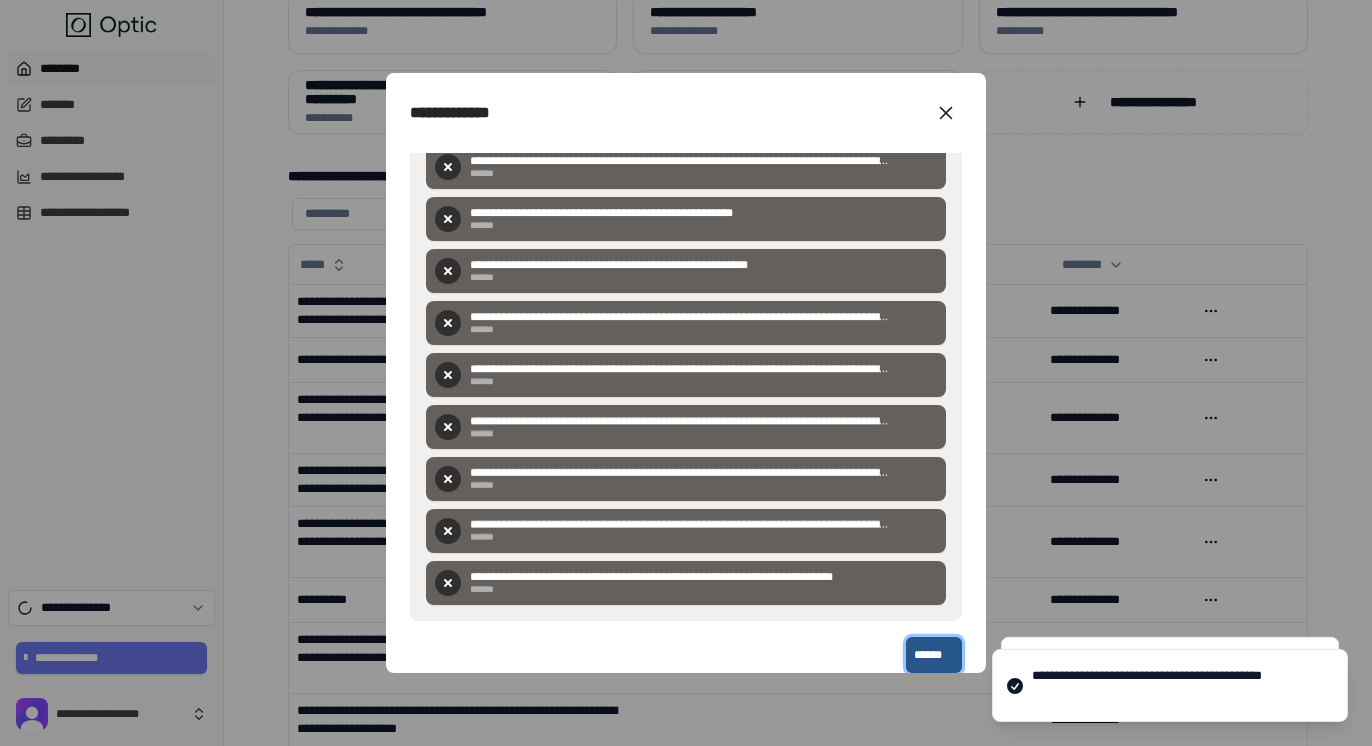 click on "******" at bounding box center (934, 655) 